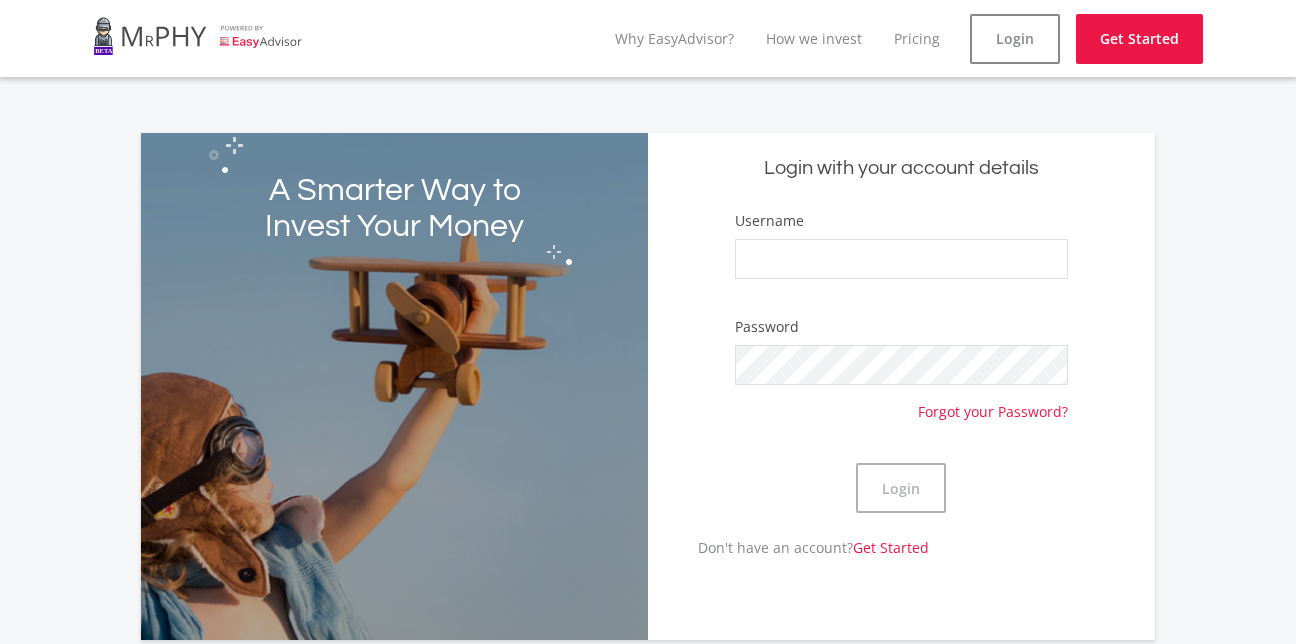 scroll, scrollTop: 0, scrollLeft: 0, axis: both 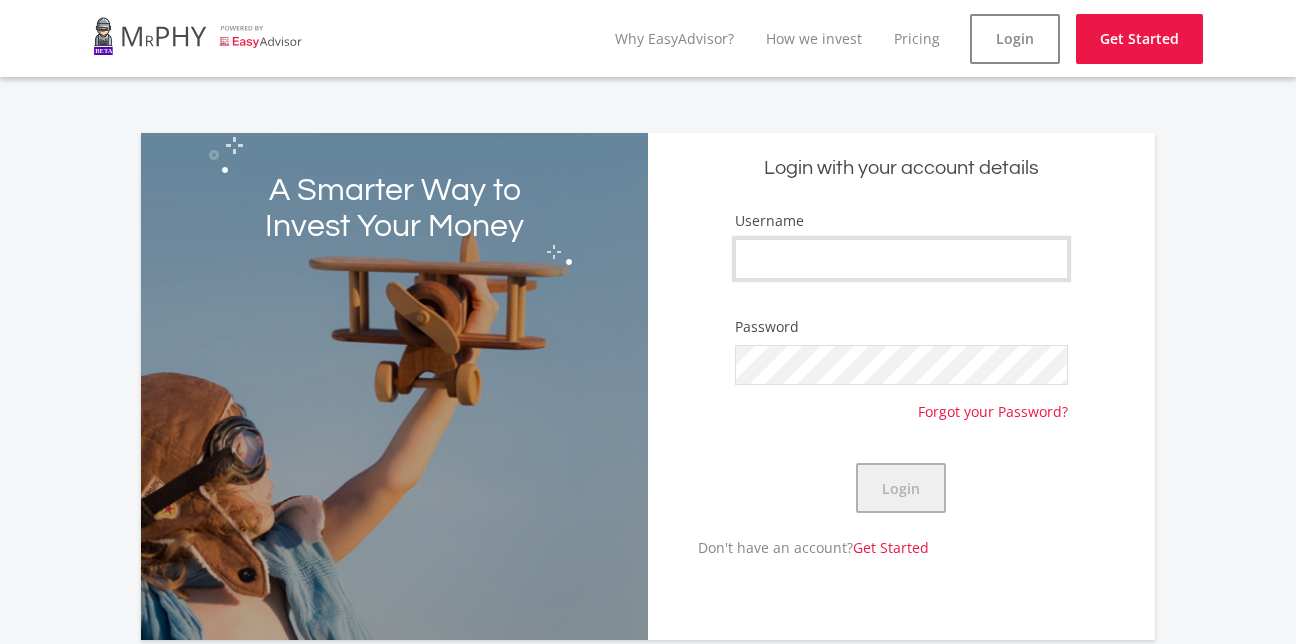 type on "[LAST]" 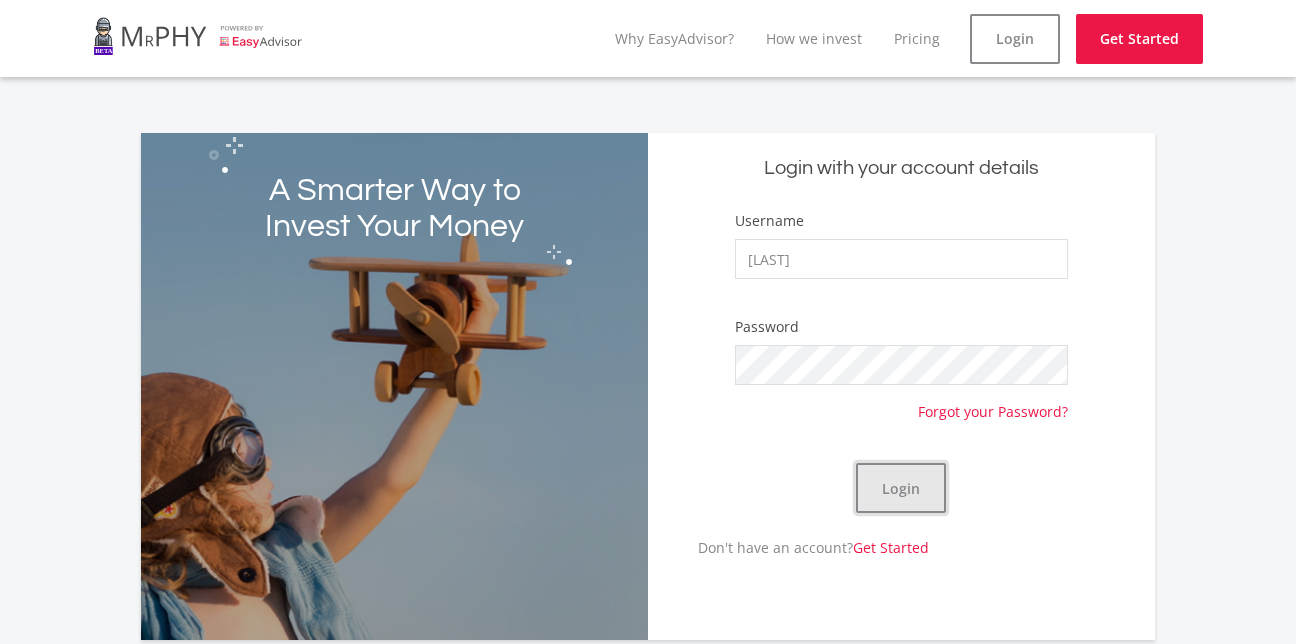 click on "Login" 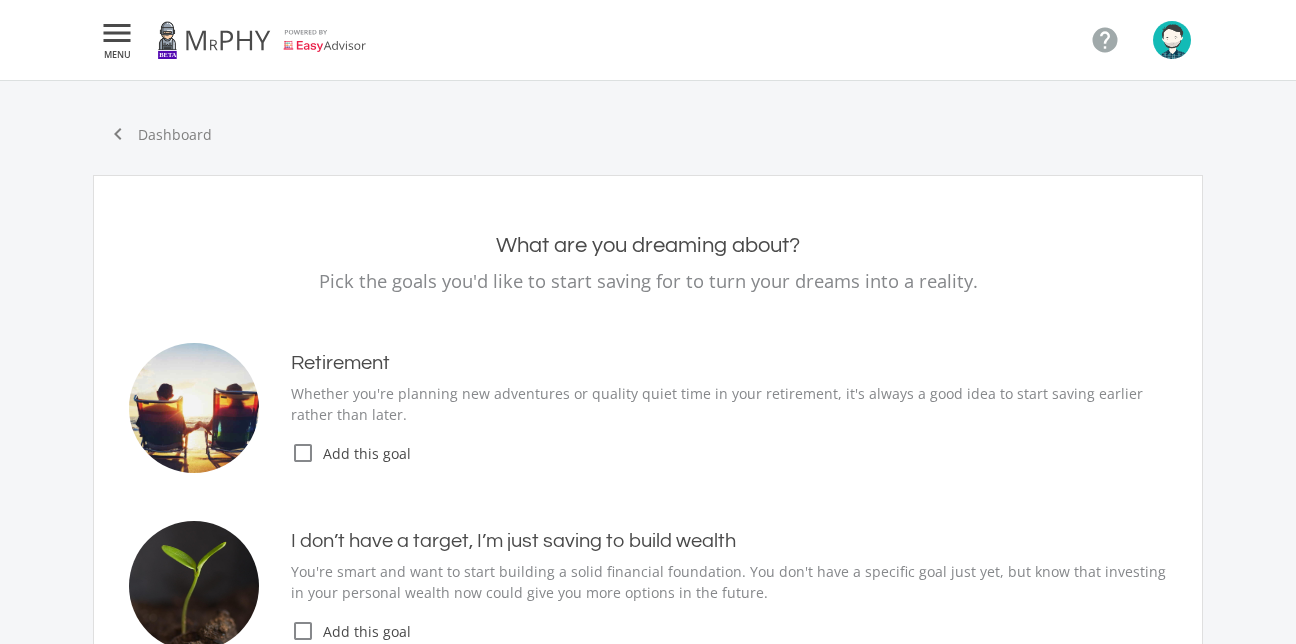 type on "550.00" 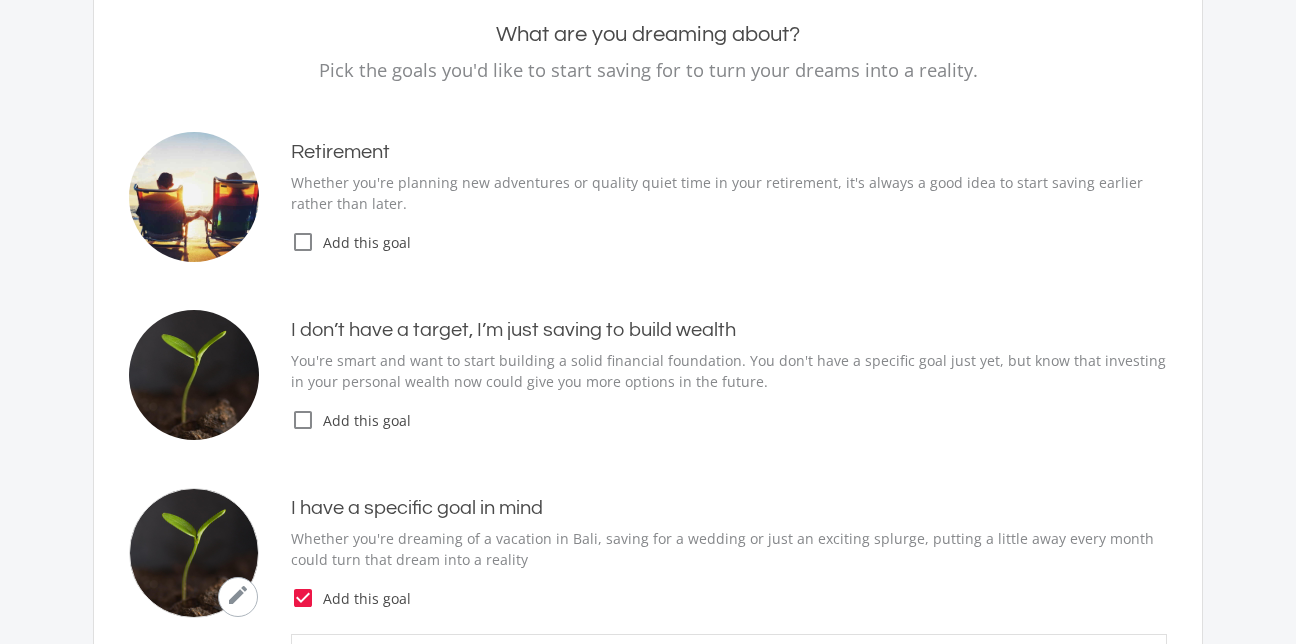 scroll, scrollTop: 210, scrollLeft: 0, axis: vertical 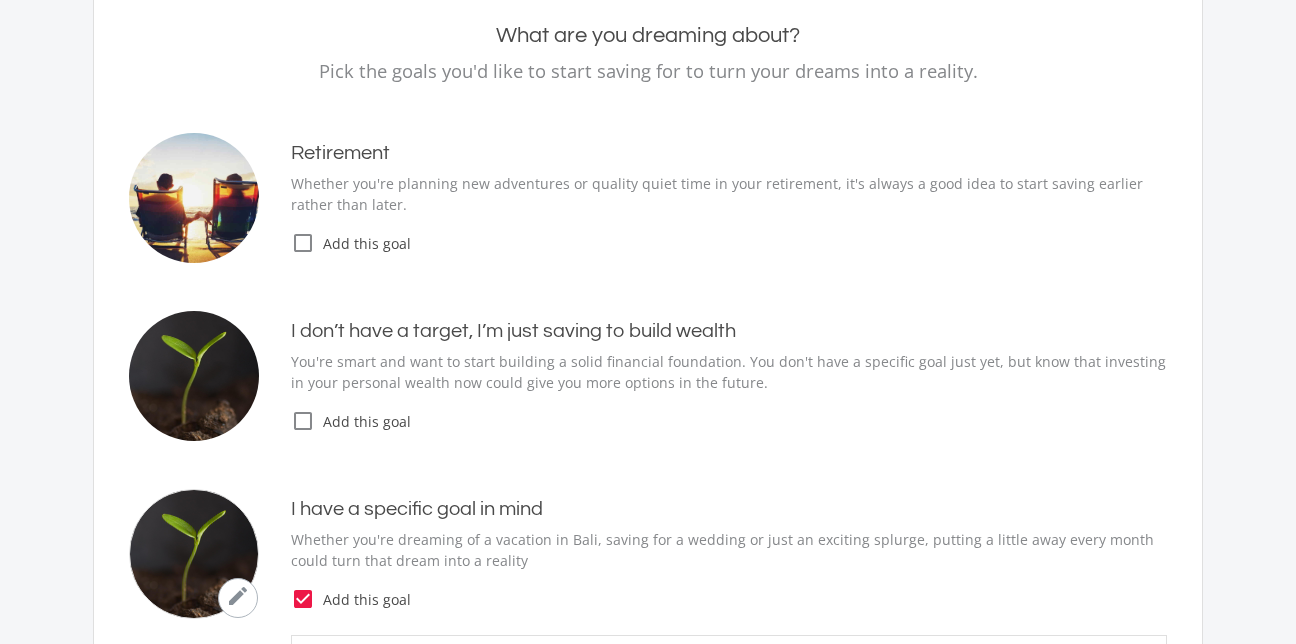 click on "Retirement
Whether you're planning new adventures or quality quiet time in your retirement, it's always a good idea to start saving earlier rather than later.
check_box_outline_blank
check_box
Add this goal" 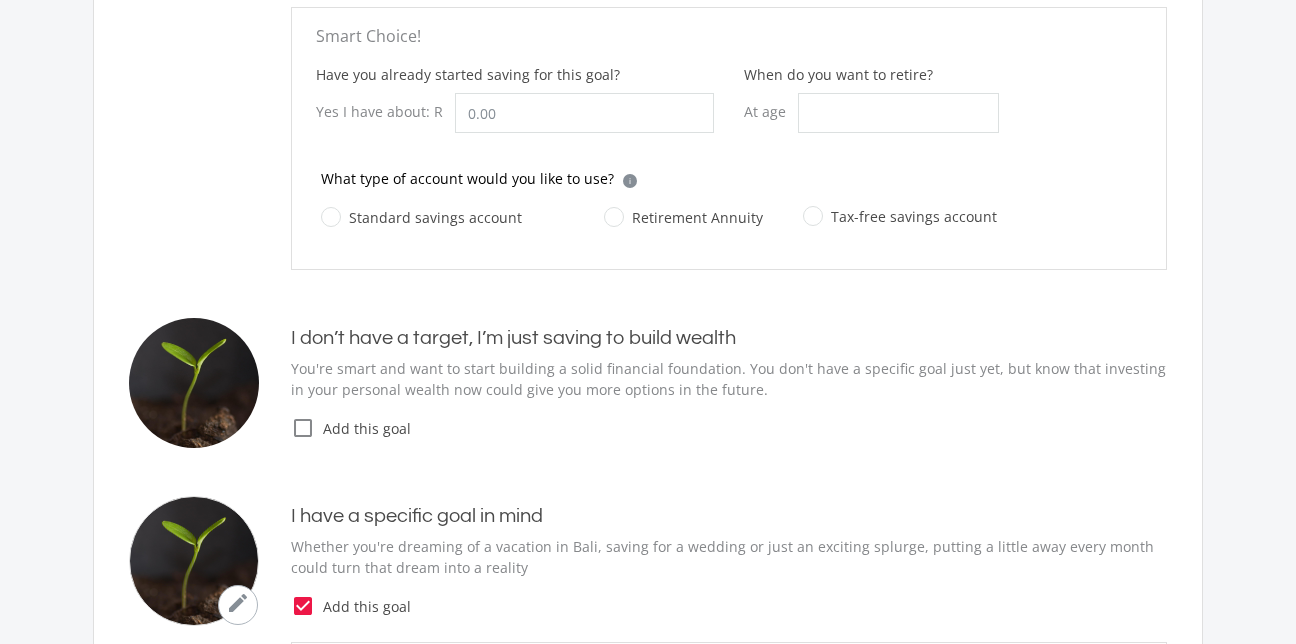 scroll, scrollTop: 502, scrollLeft: 0, axis: vertical 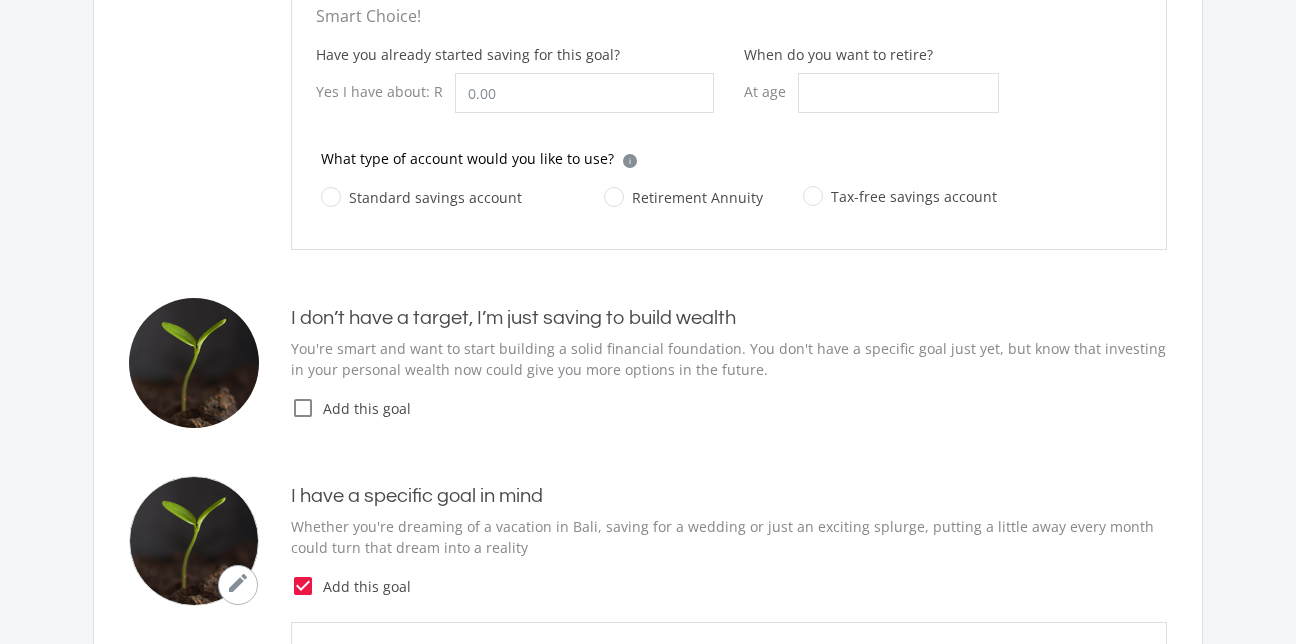 click on "I don’t have a target, I’m just saving to build wealth
You're smart and want to start building a solid financial foundation. You don't have a specific goal just yet, but know that investing in your personal wealth now could give you more options in the future.
check_box_outline_blank
check_box
Add this goal" 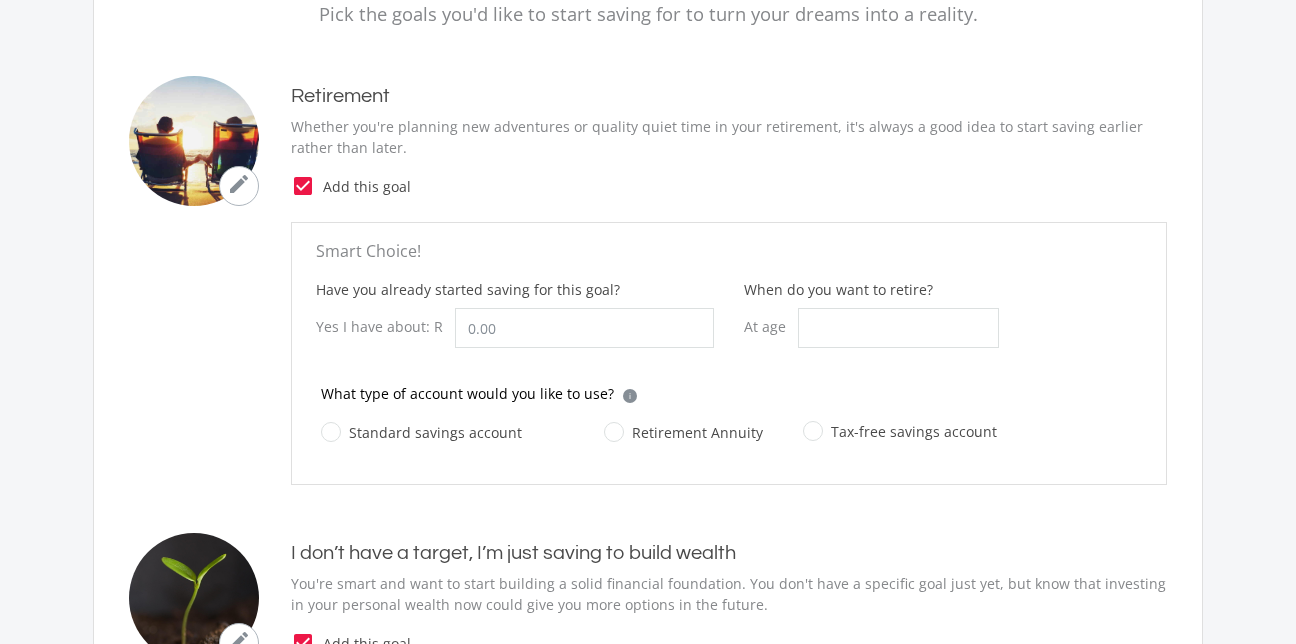 scroll, scrollTop: 258, scrollLeft: 0, axis: vertical 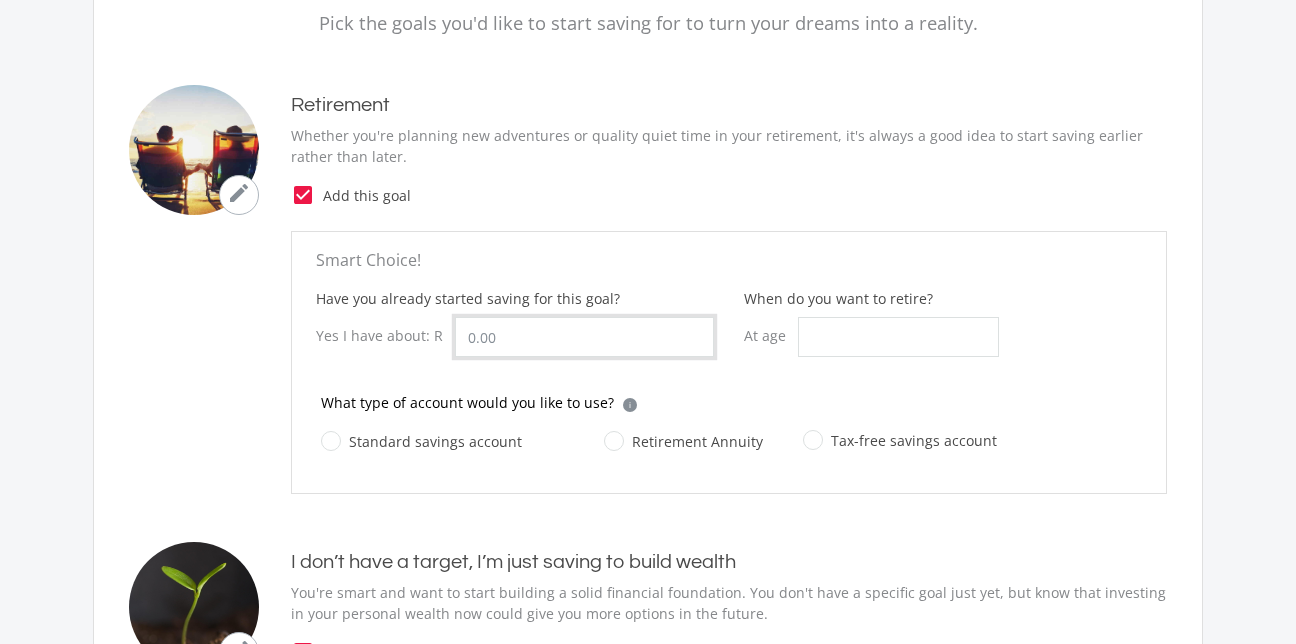 click on "Have you already started saving for this goal?" at bounding box center (584, 337) 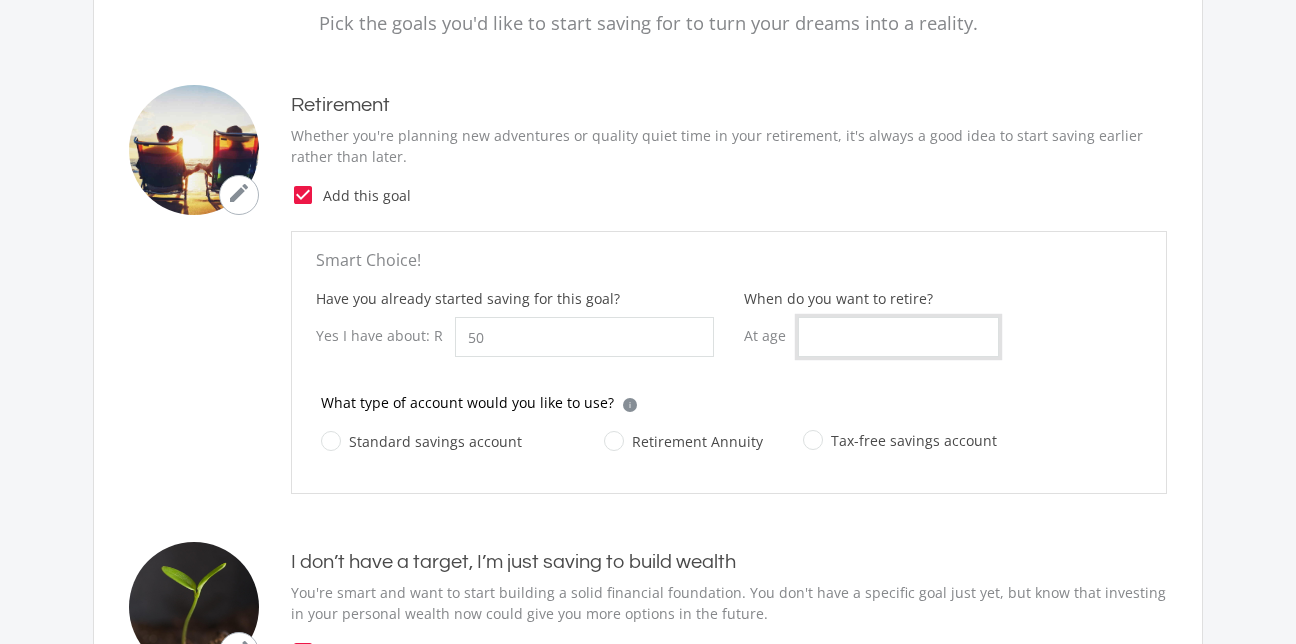 type on "50.00" 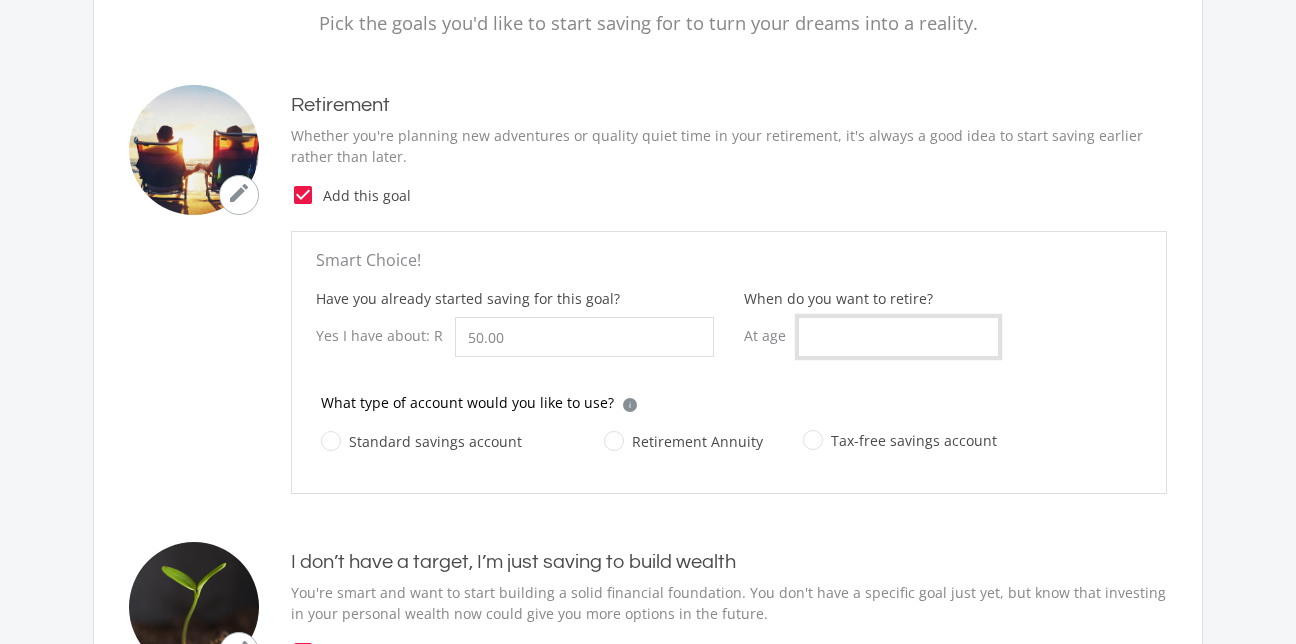 click on "When do you want to retire?" at bounding box center [898, 337] 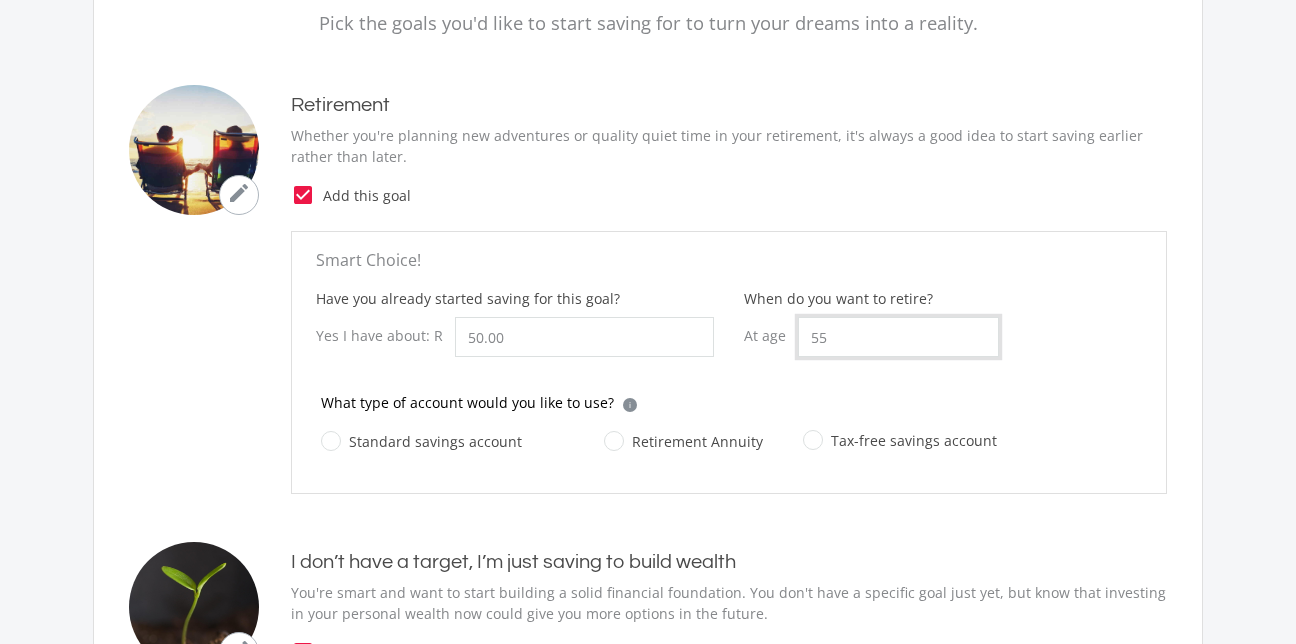type on "55" 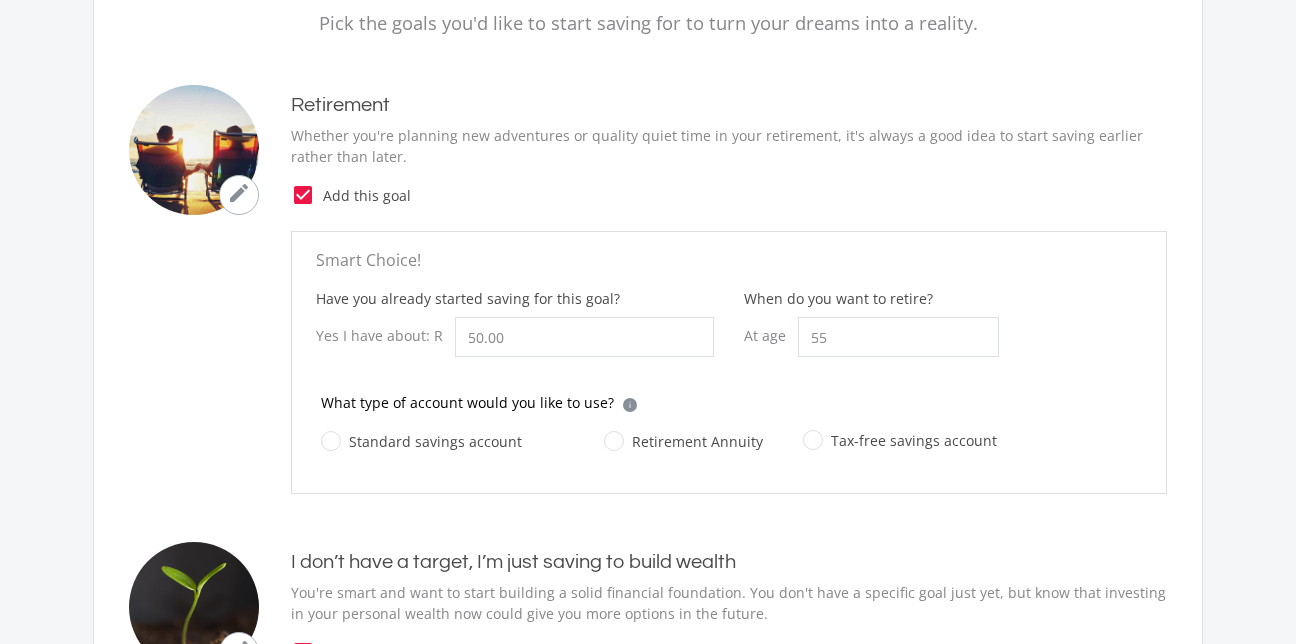 click on "Tax-free savings account" 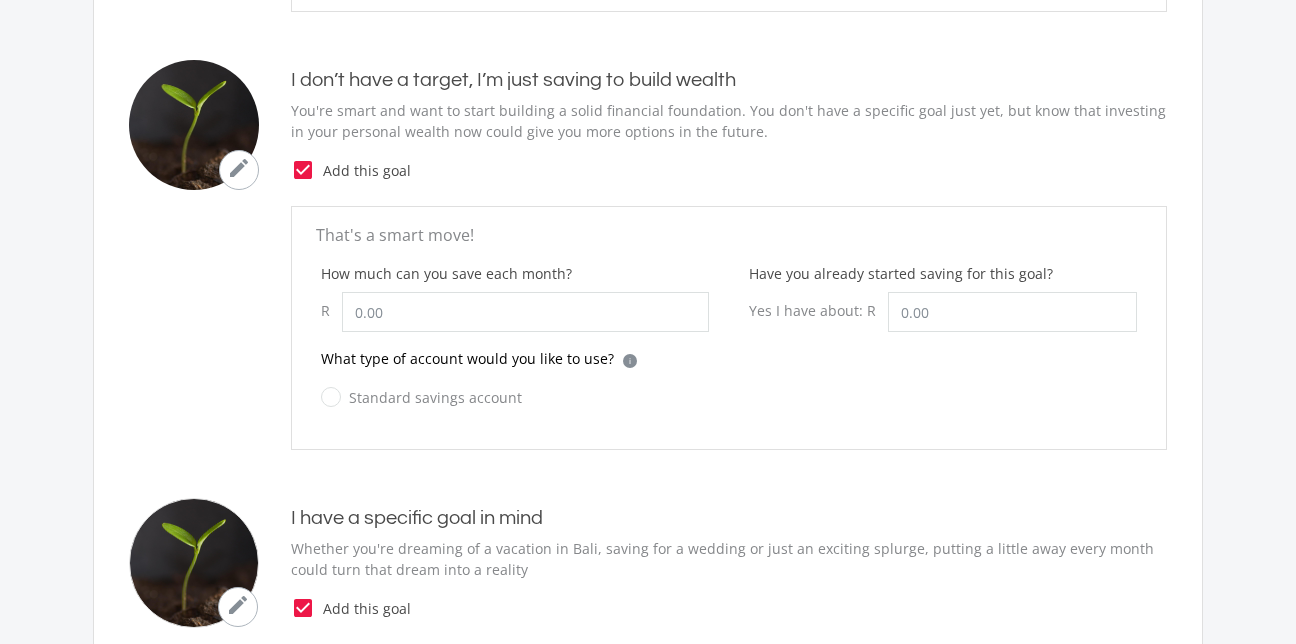 scroll, scrollTop: 742, scrollLeft: 0, axis: vertical 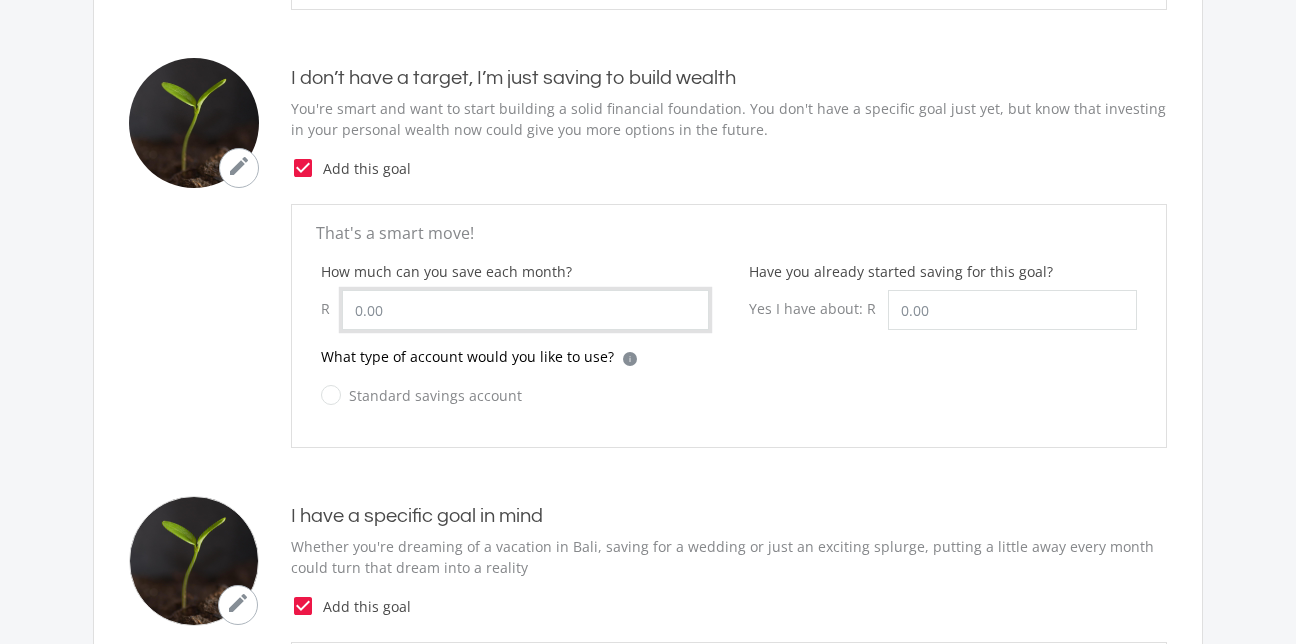 click on "How much can you save each month?" at bounding box center [525, 310] 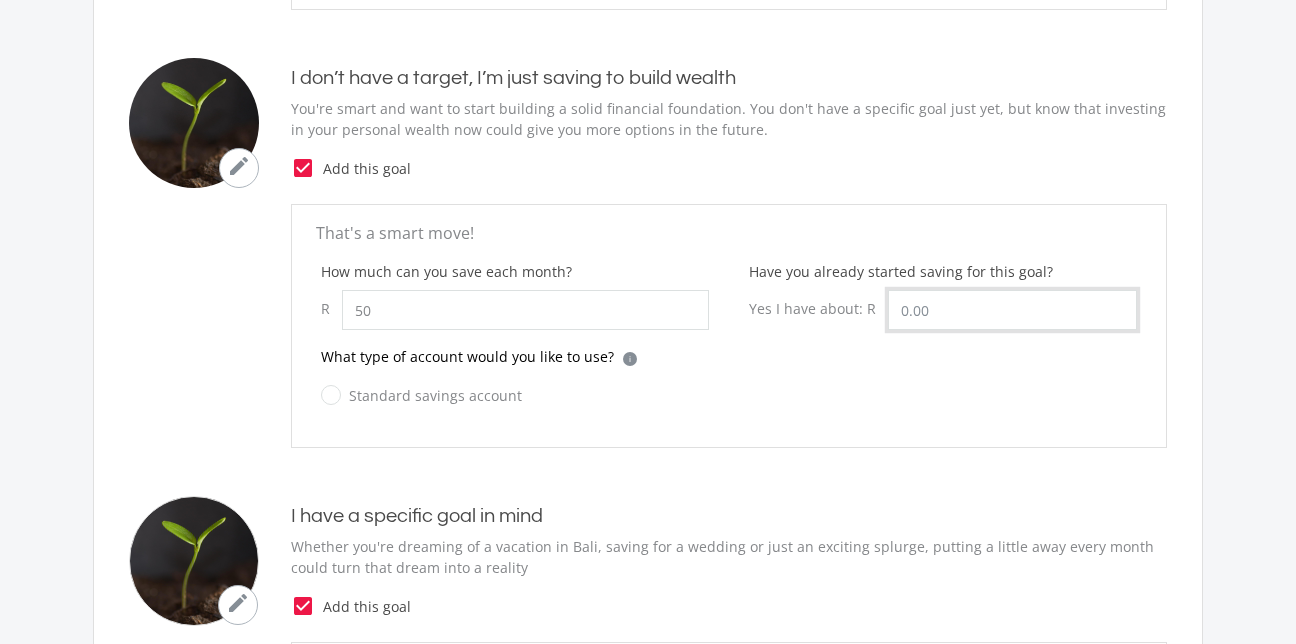 type on "50.00" 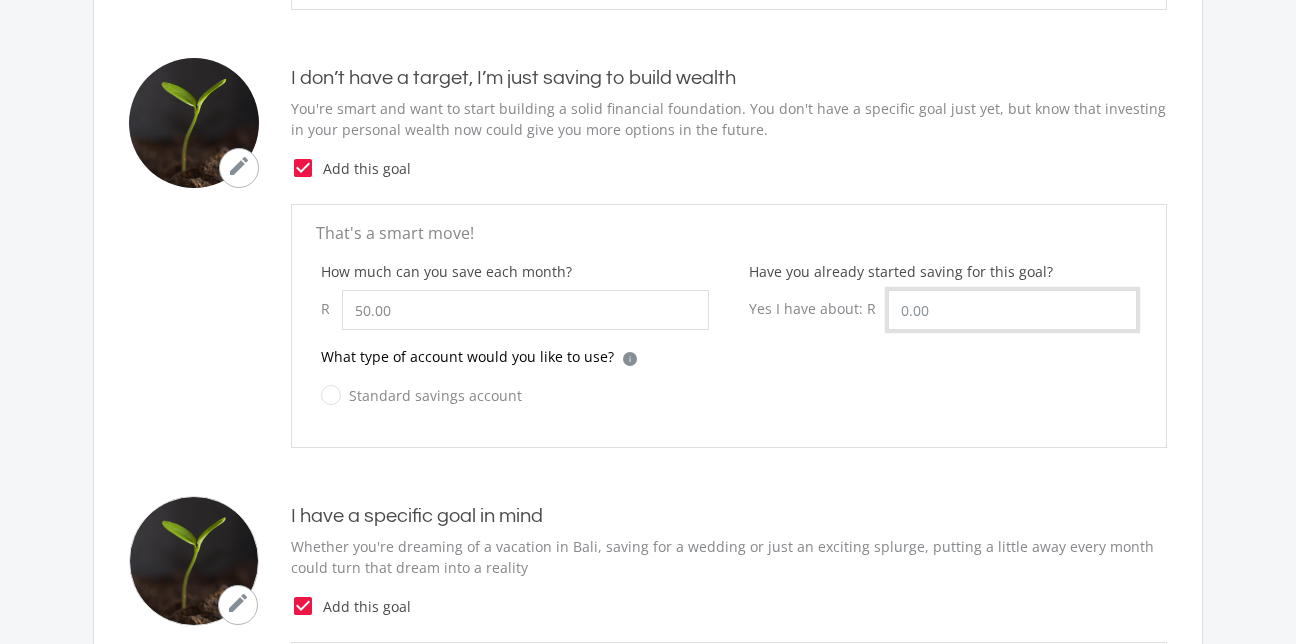 click on "Have you already started saving for this goal?" at bounding box center (1012, 310) 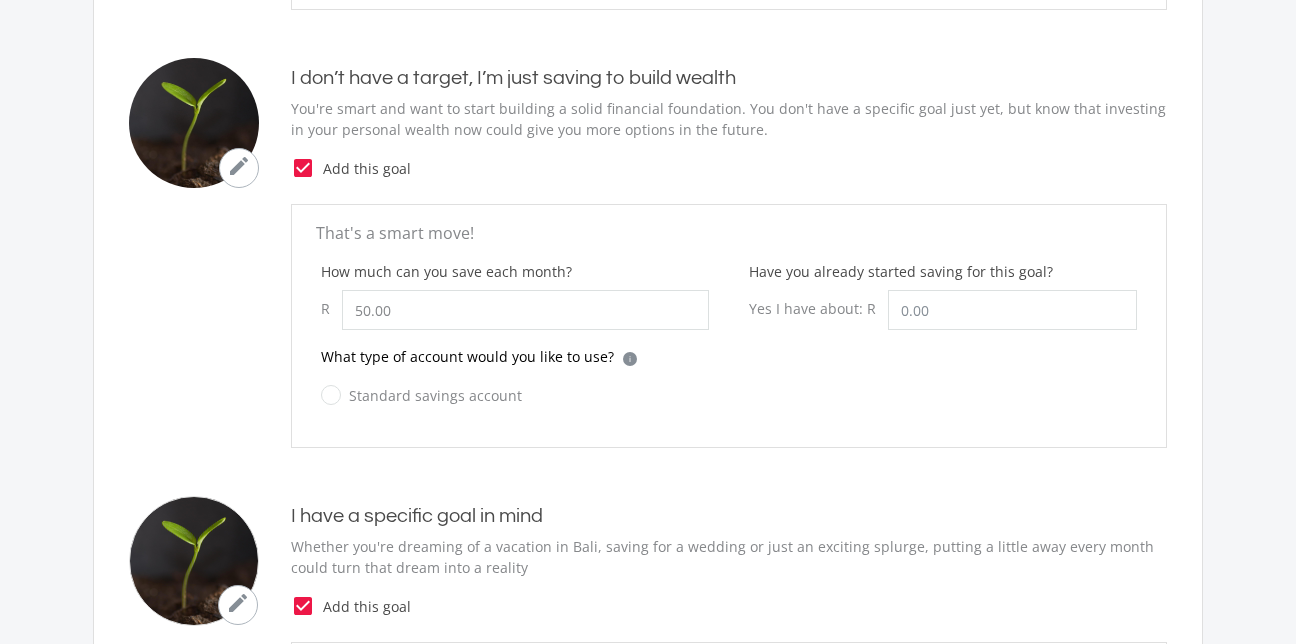 click on "Standard savings account" 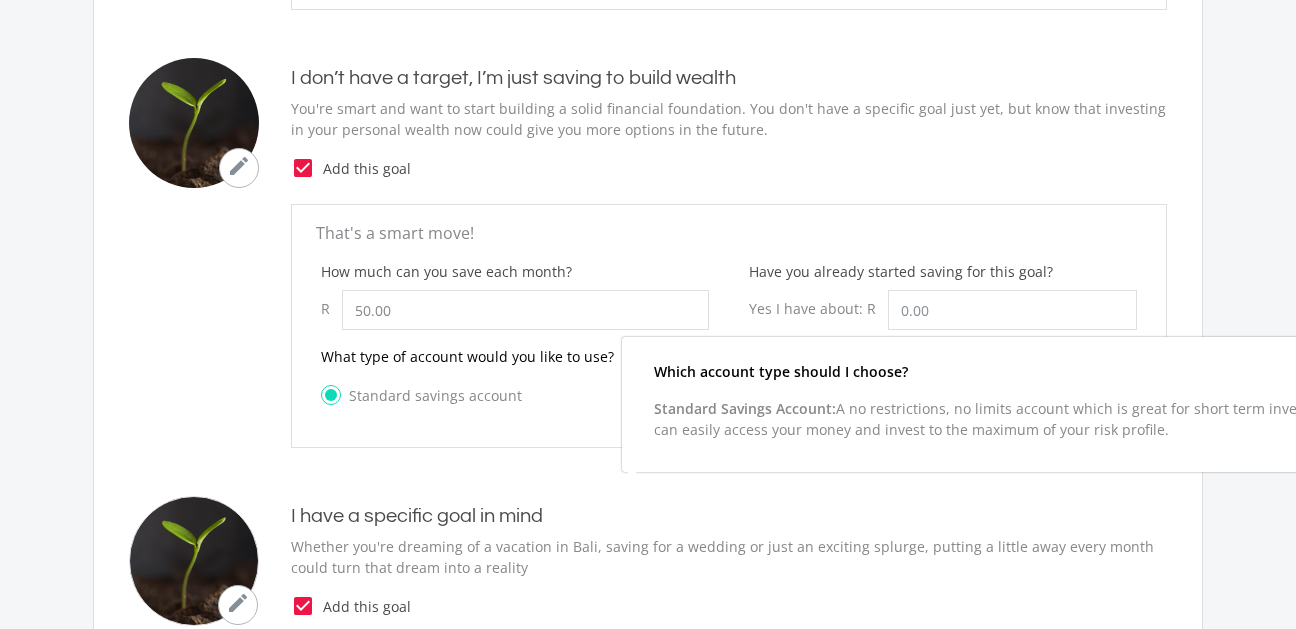 click on "i" 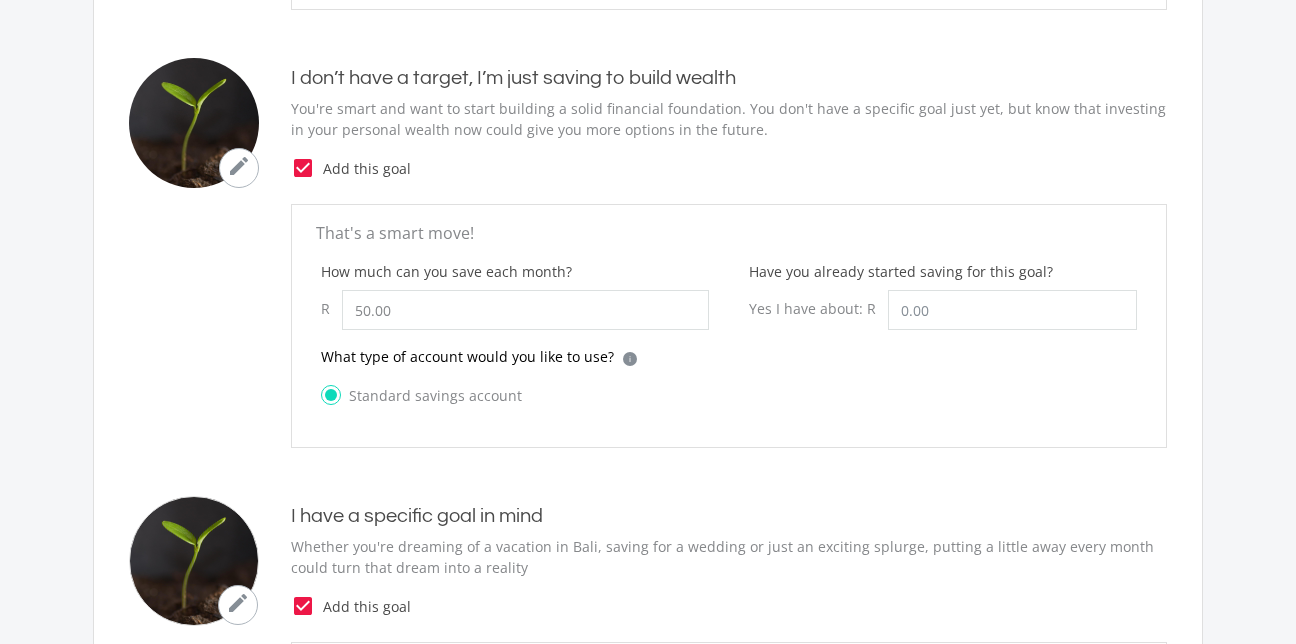 click on "i" 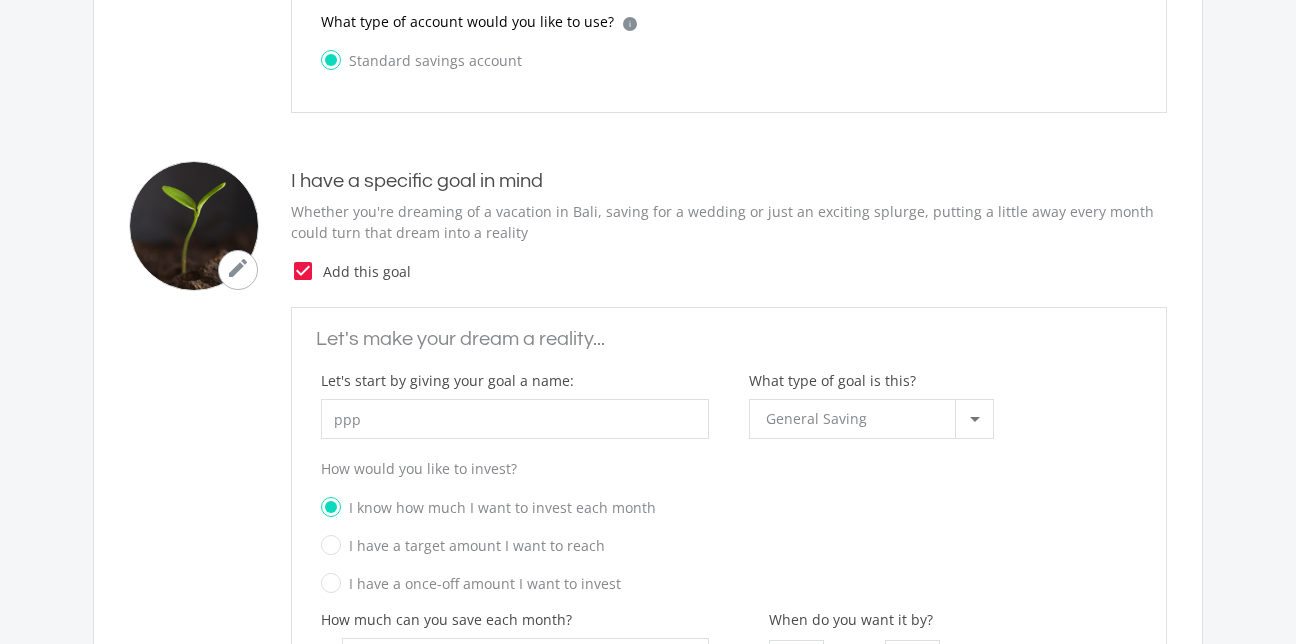 scroll, scrollTop: 1081, scrollLeft: 0, axis: vertical 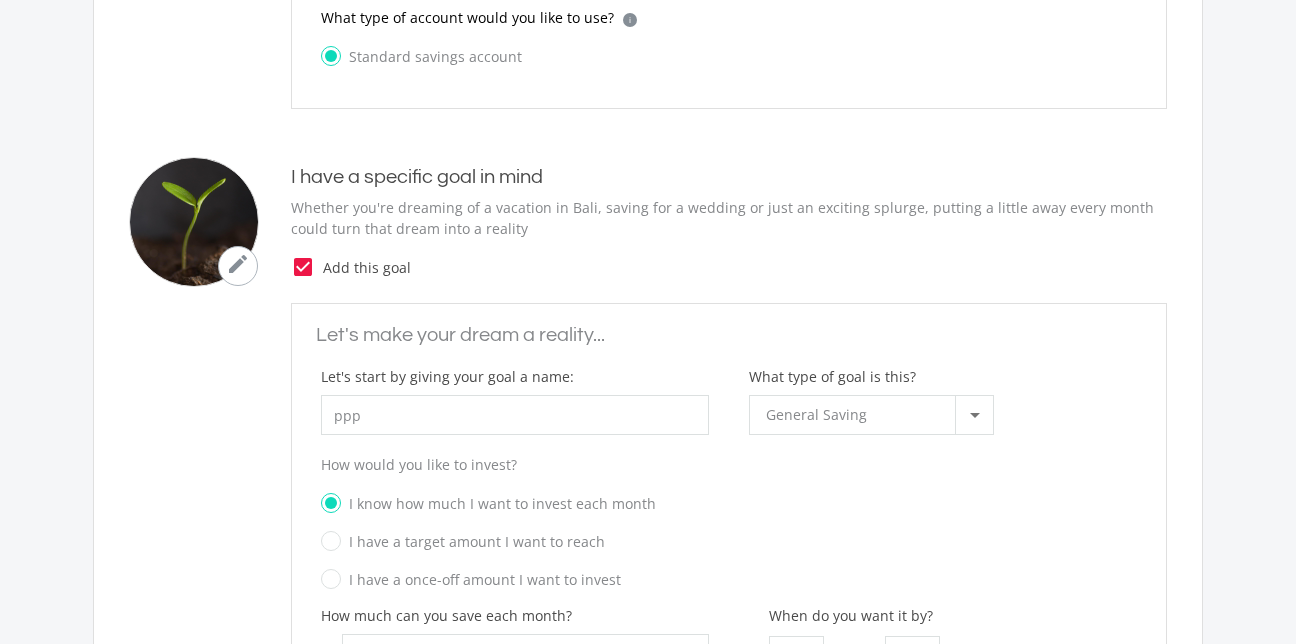 click on "check_box" 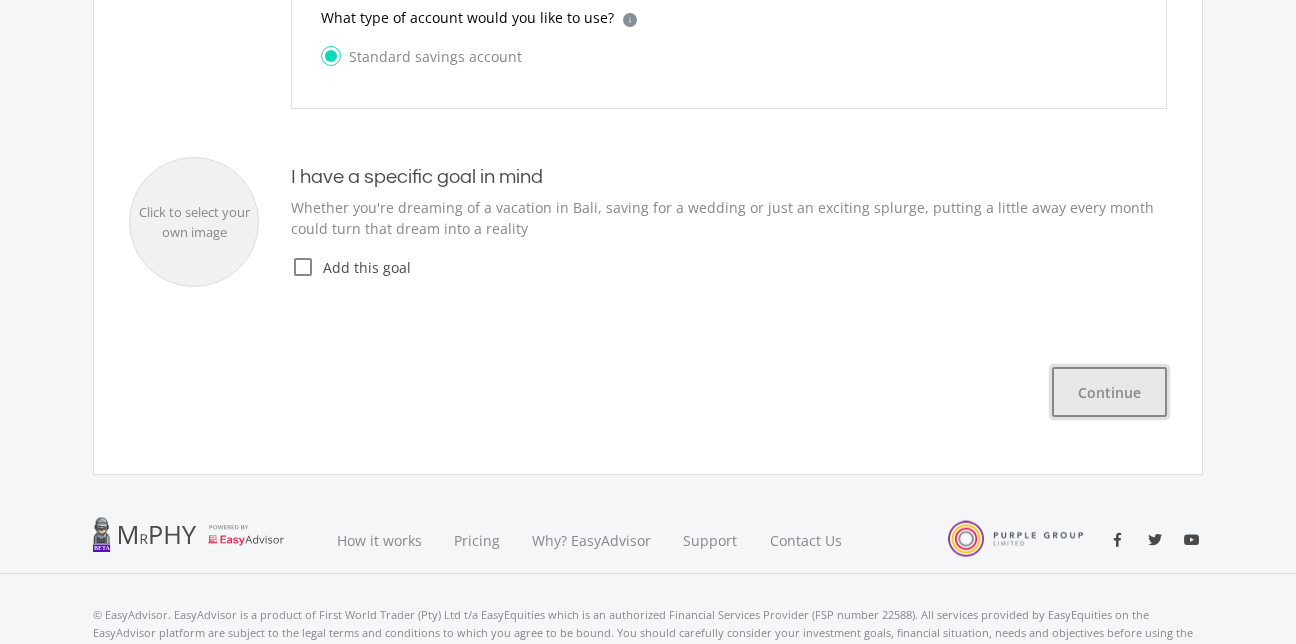 click on "Continue" 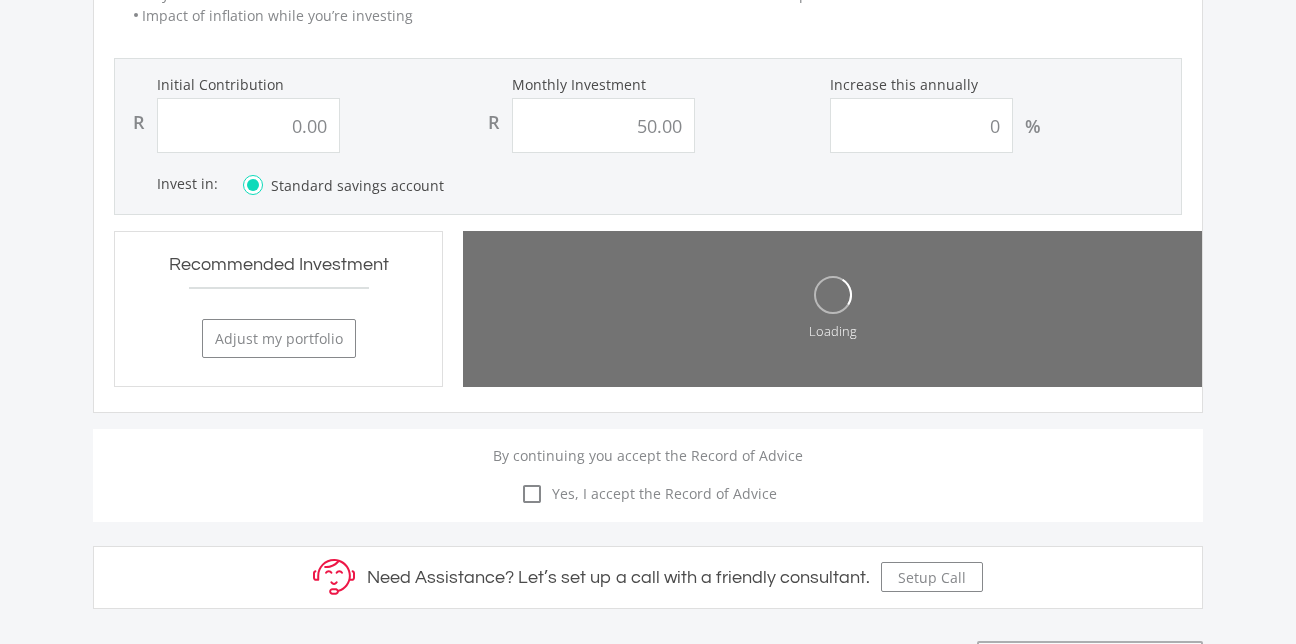scroll, scrollTop: 2031, scrollLeft: 0, axis: vertical 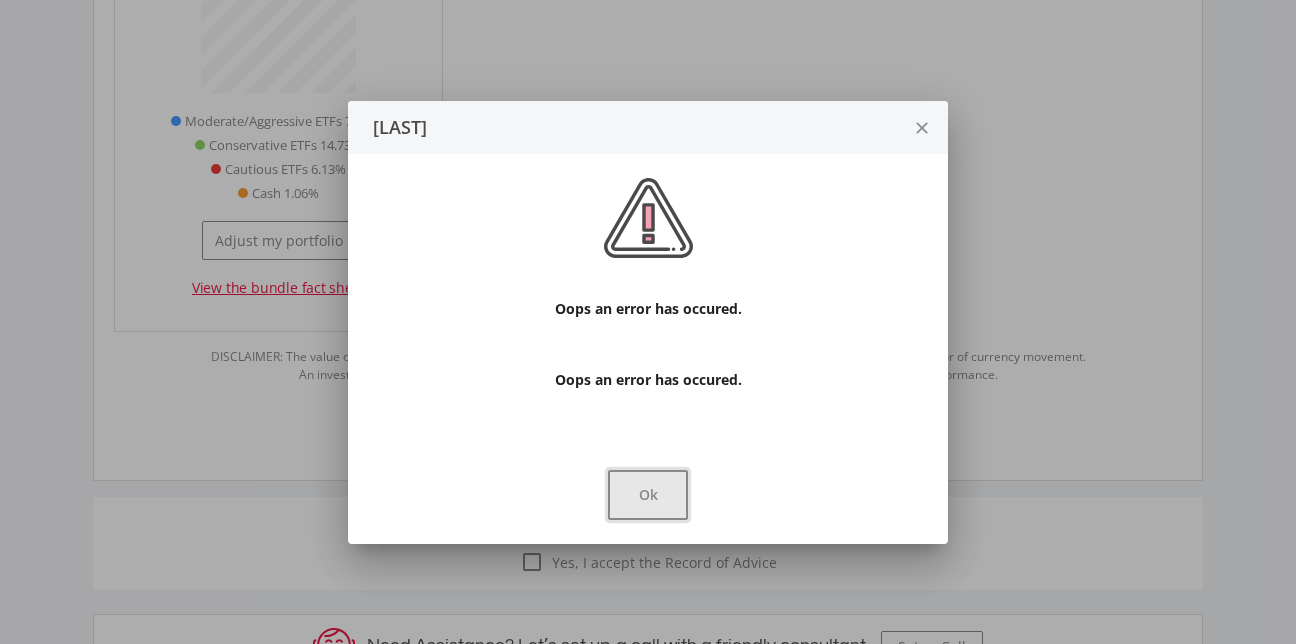 click on "Ok" at bounding box center (648, 495) 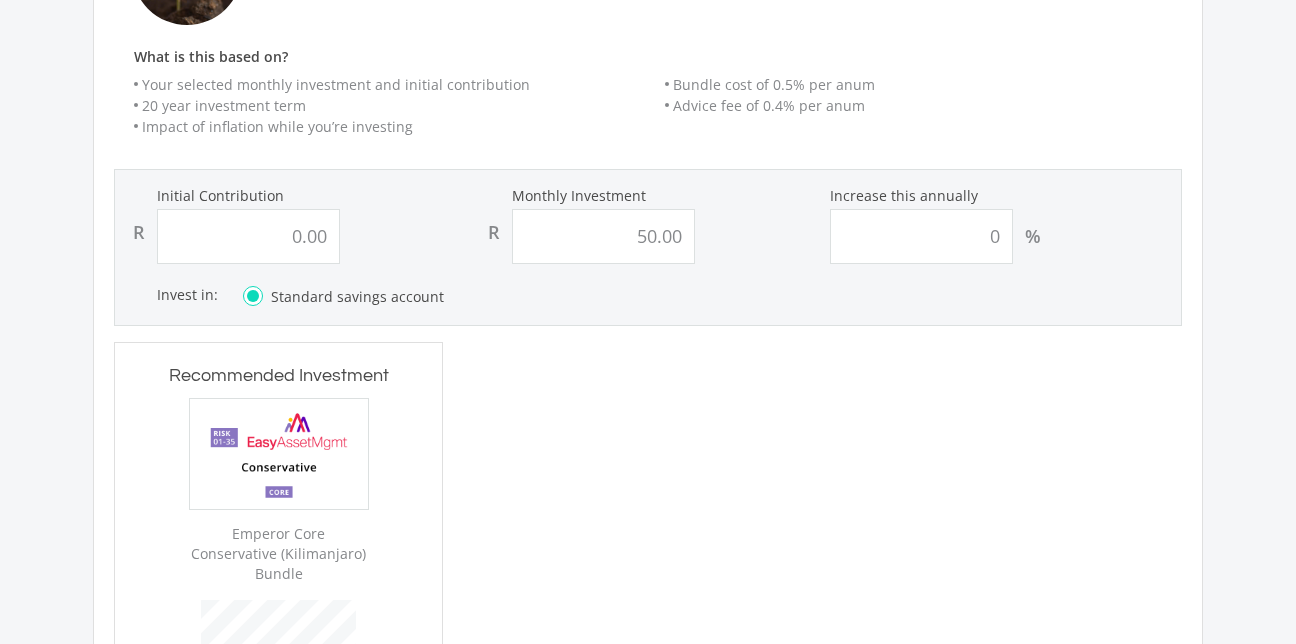scroll, scrollTop: 1596, scrollLeft: 0, axis: vertical 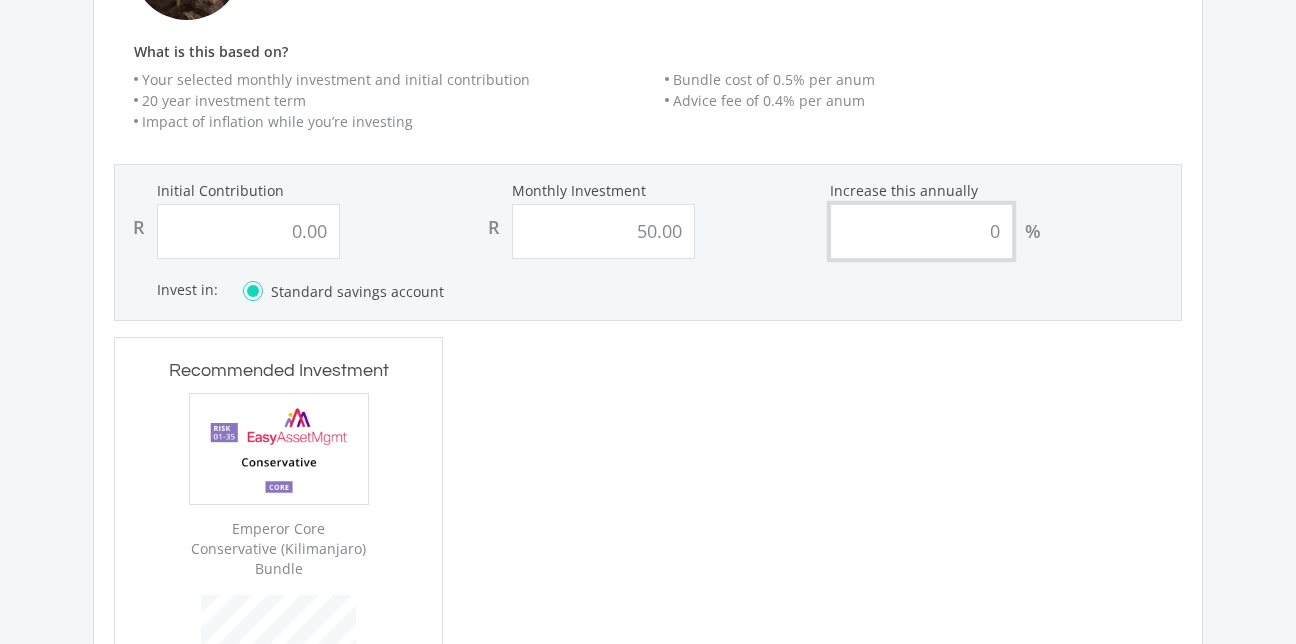 click on "0" at bounding box center (921, 231) 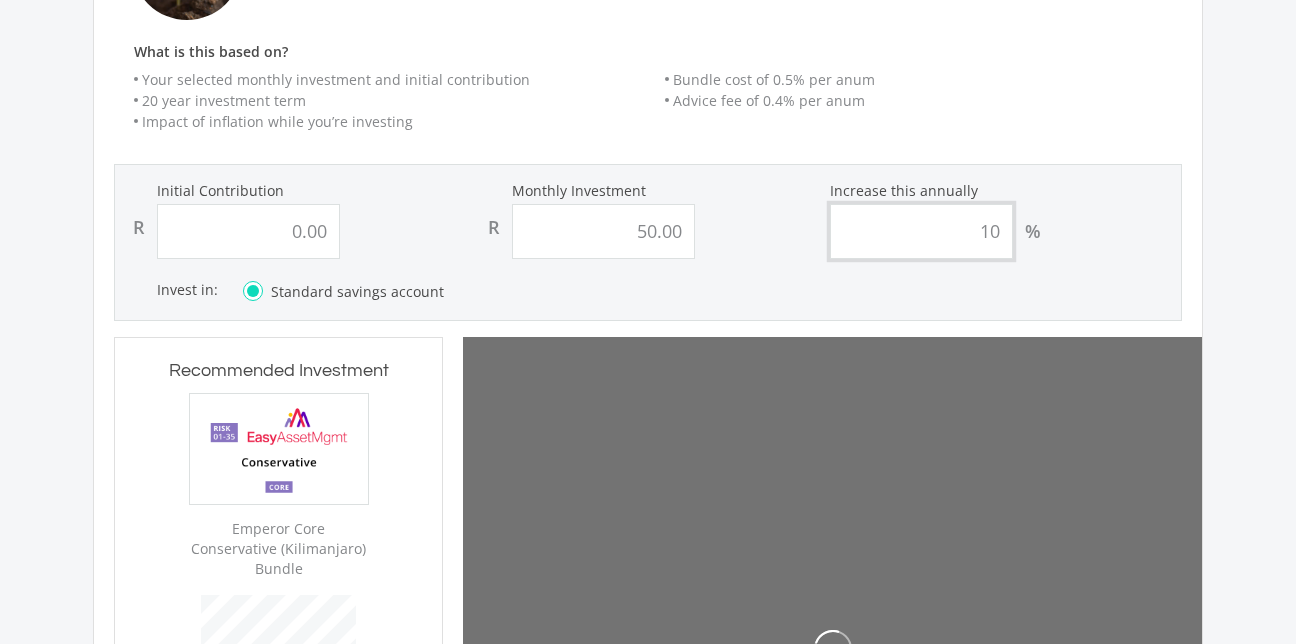 type on "10" 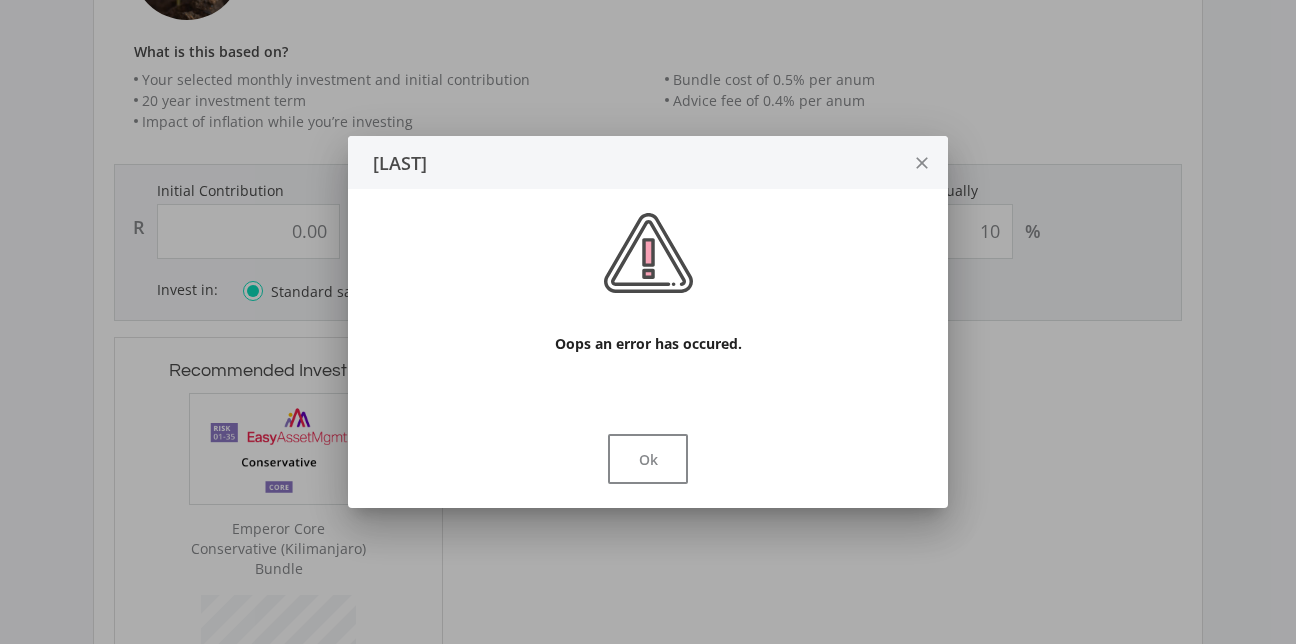 scroll, scrollTop: 0, scrollLeft: 0, axis: both 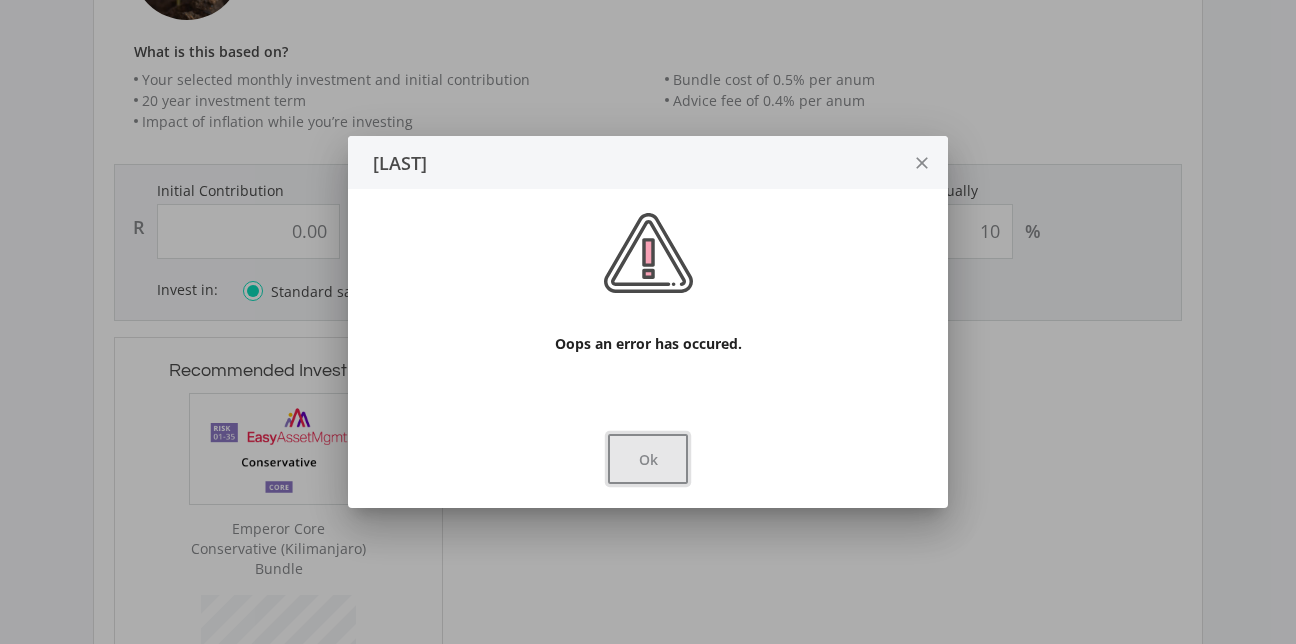 click on "Ok" at bounding box center (648, 459) 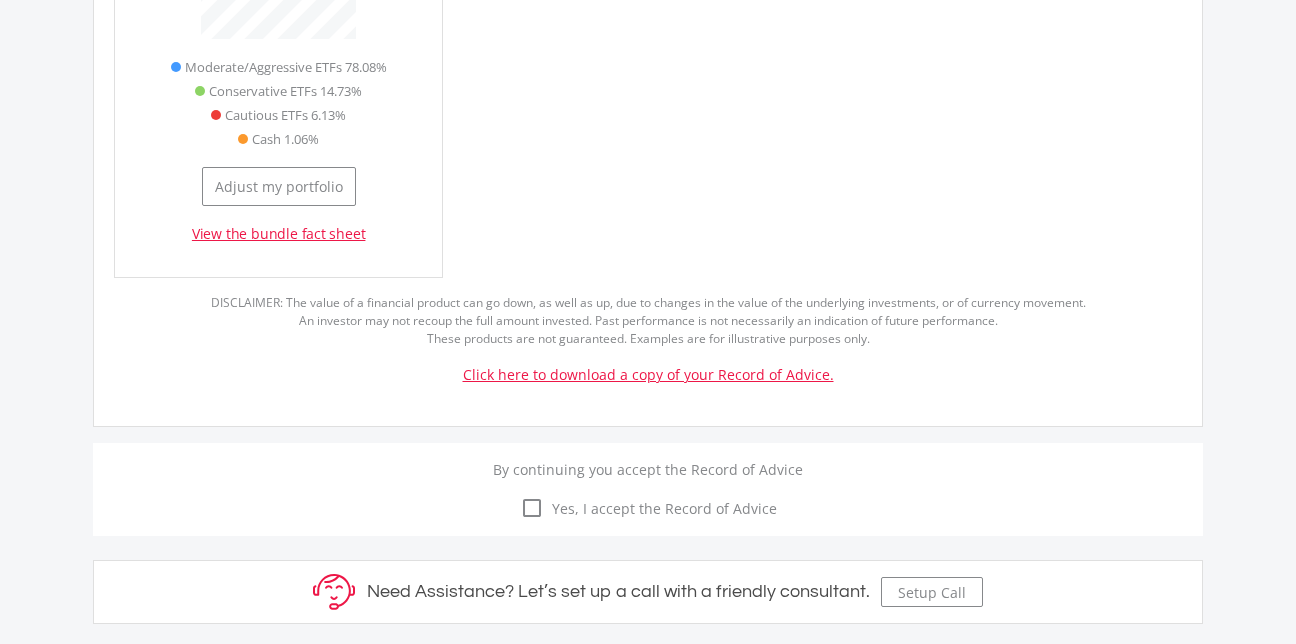scroll, scrollTop: 2308, scrollLeft: 0, axis: vertical 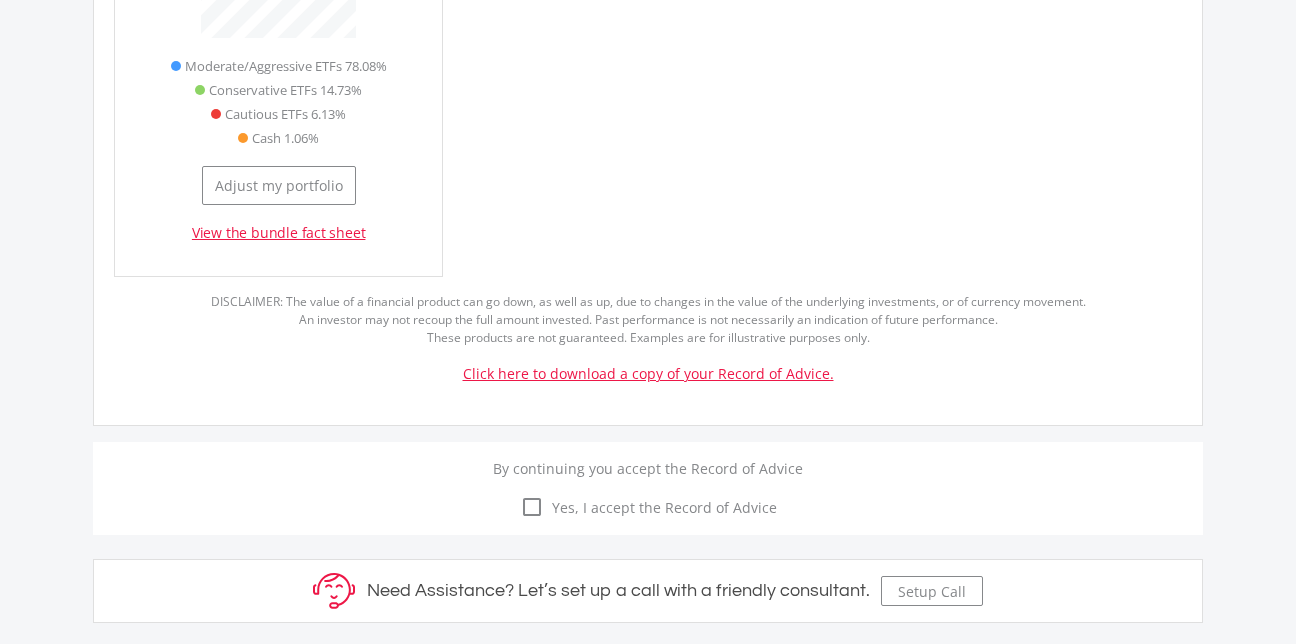 click on "check_box_outline_blank" 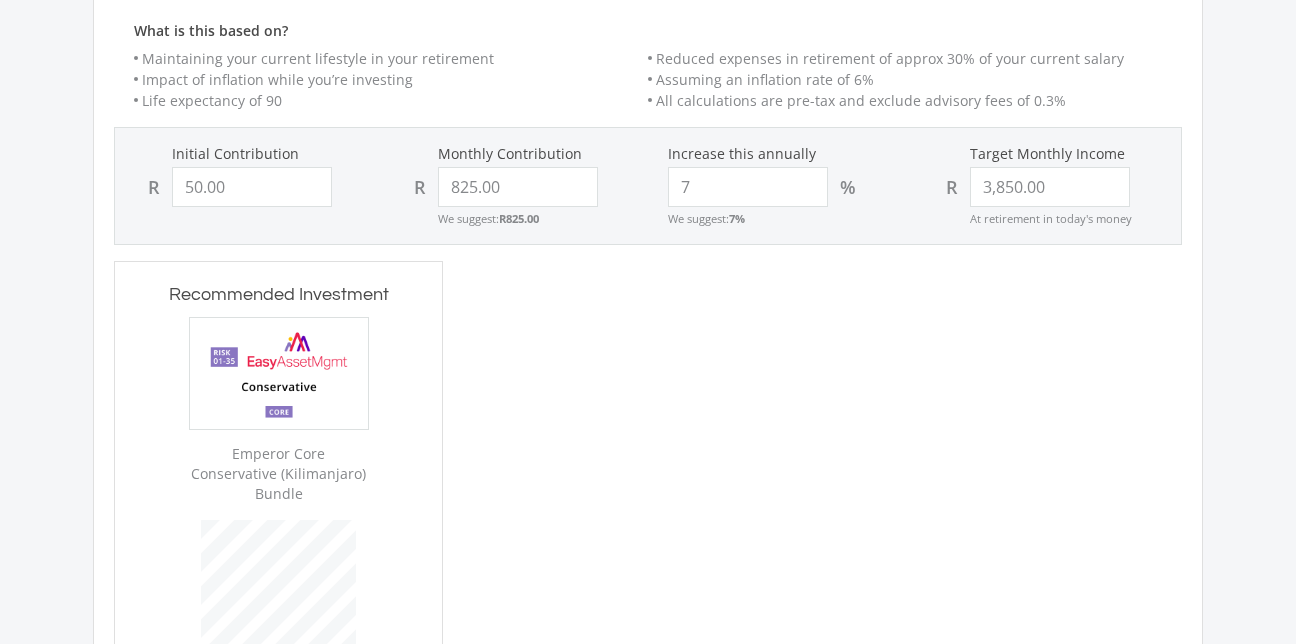scroll, scrollTop: 394, scrollLeft: 0, axis: vertical 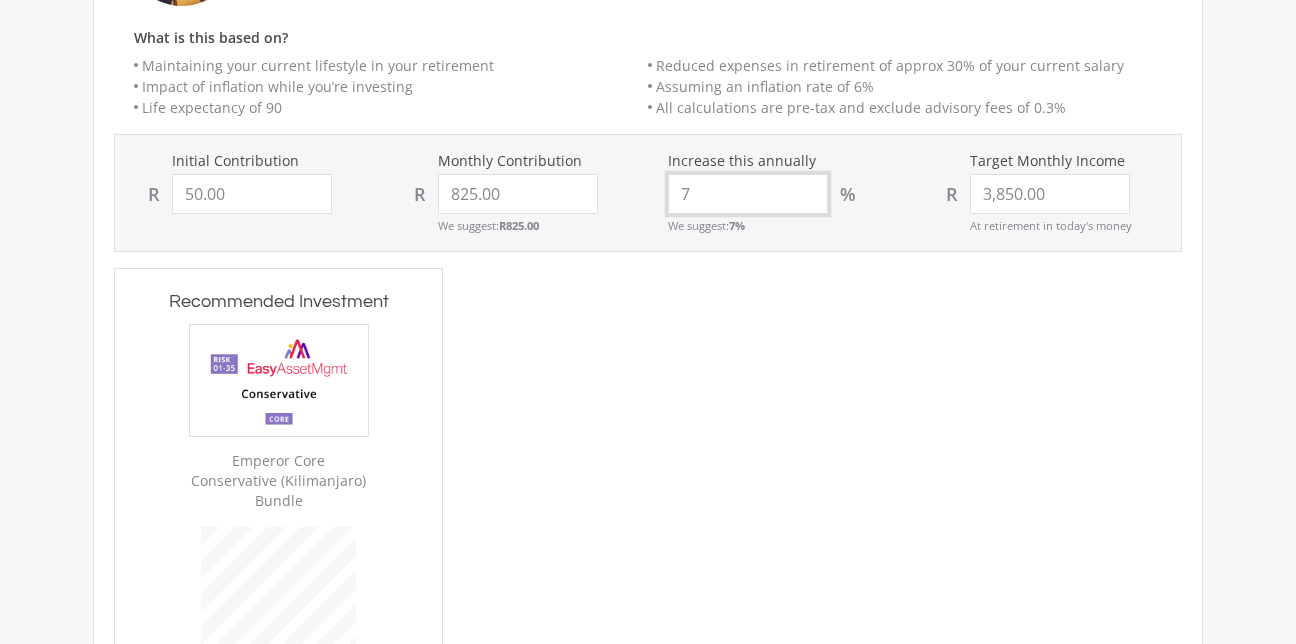 click on "7" at bounding box center [748, 194] 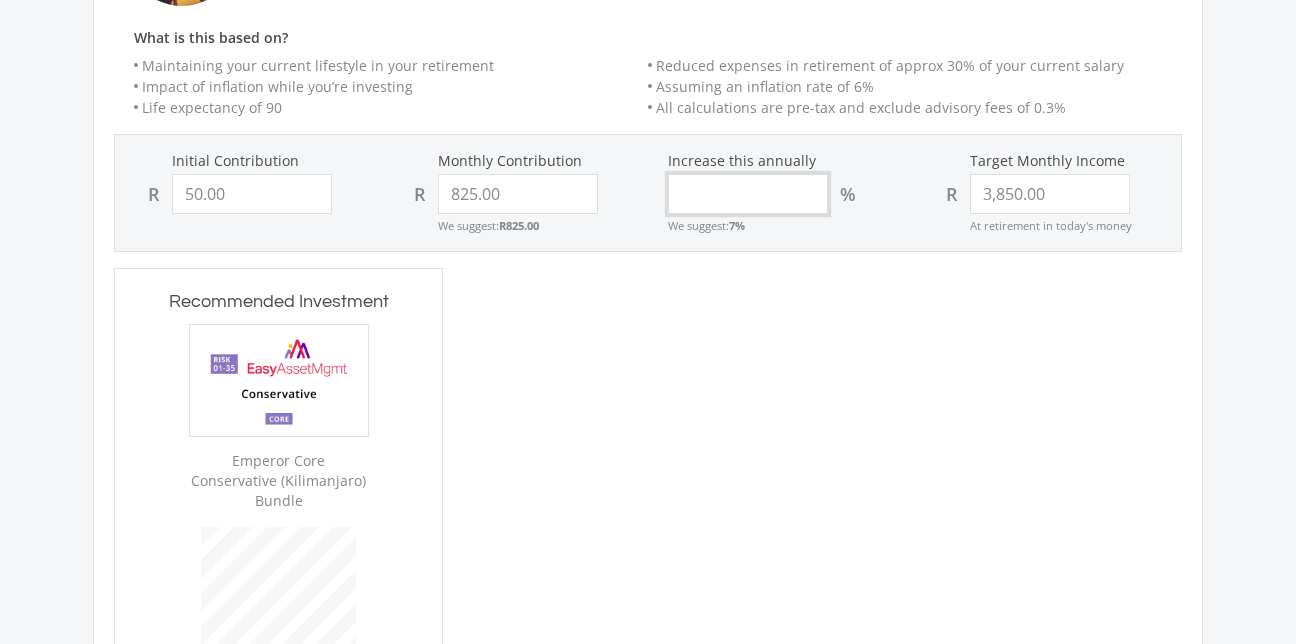 type on "5" 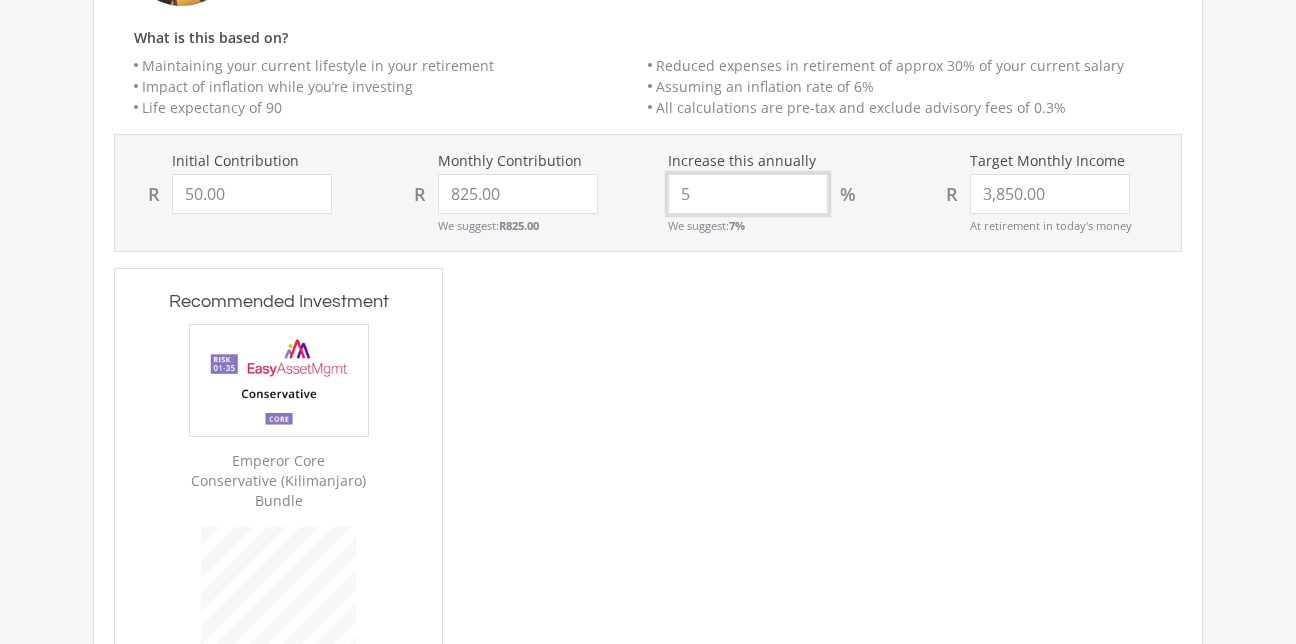 type on "50" 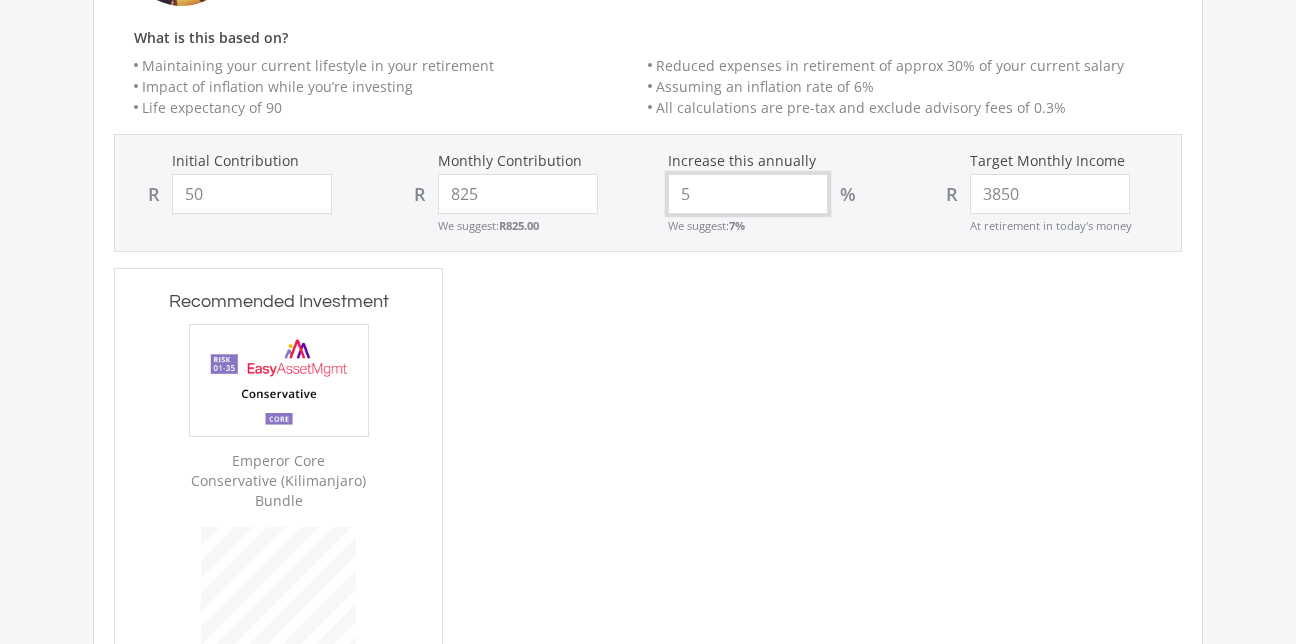 type on "50.00" 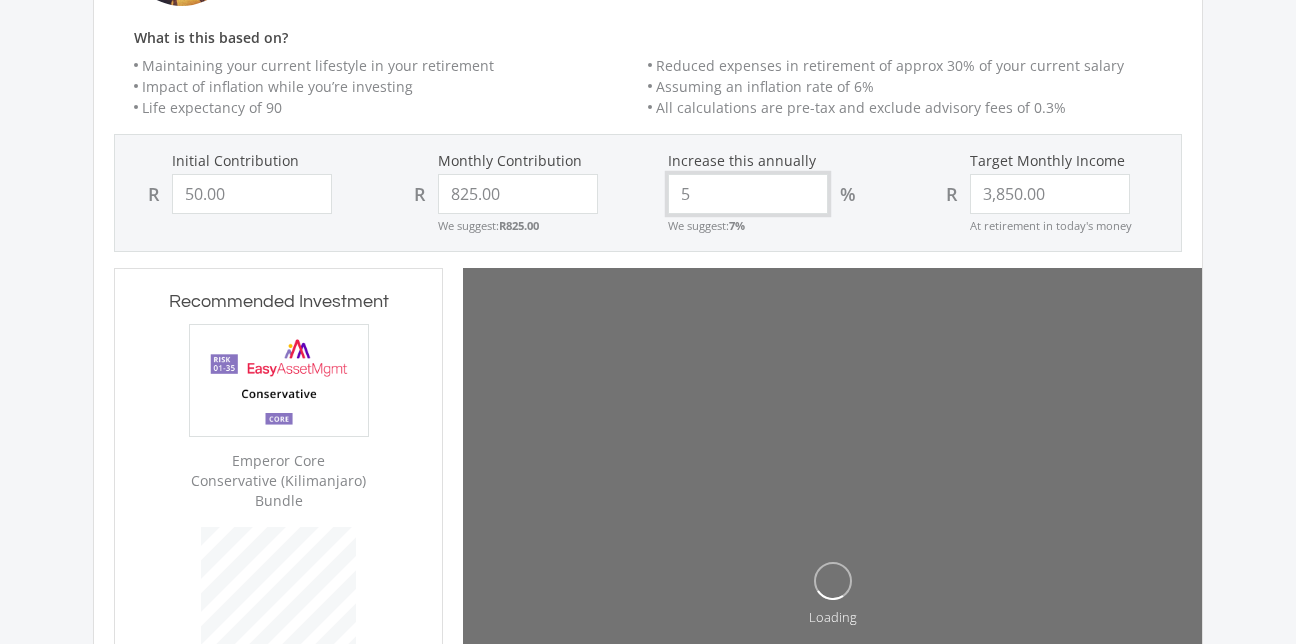type on "5" 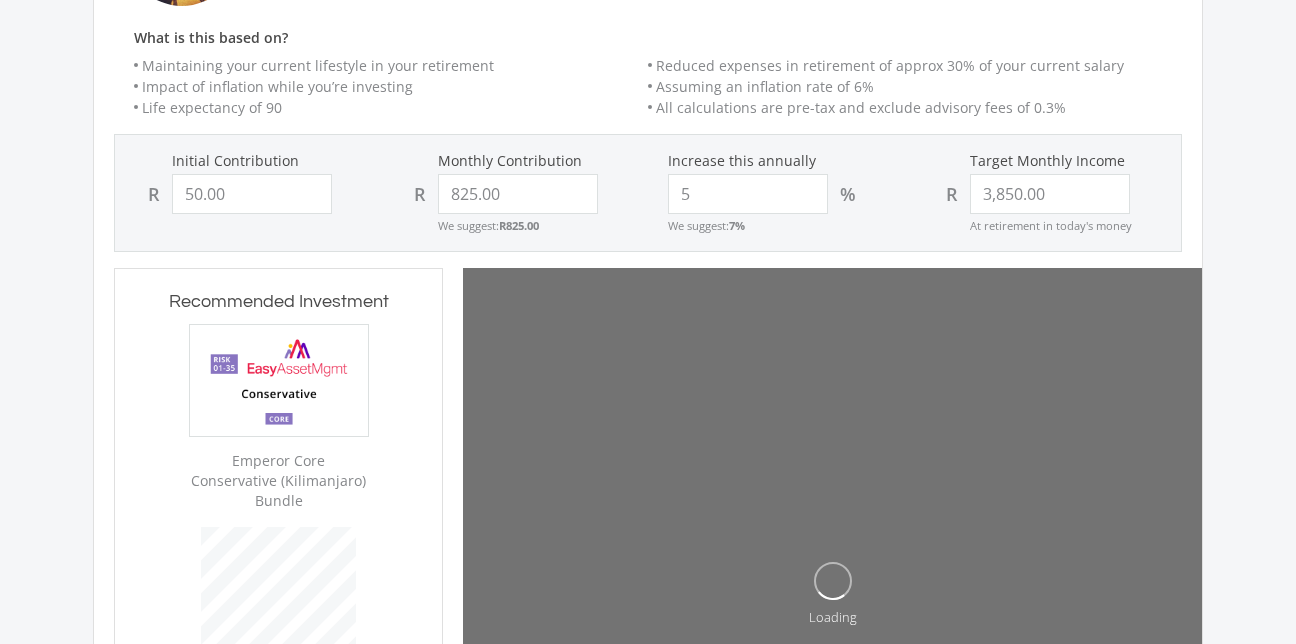 click on "Loading" 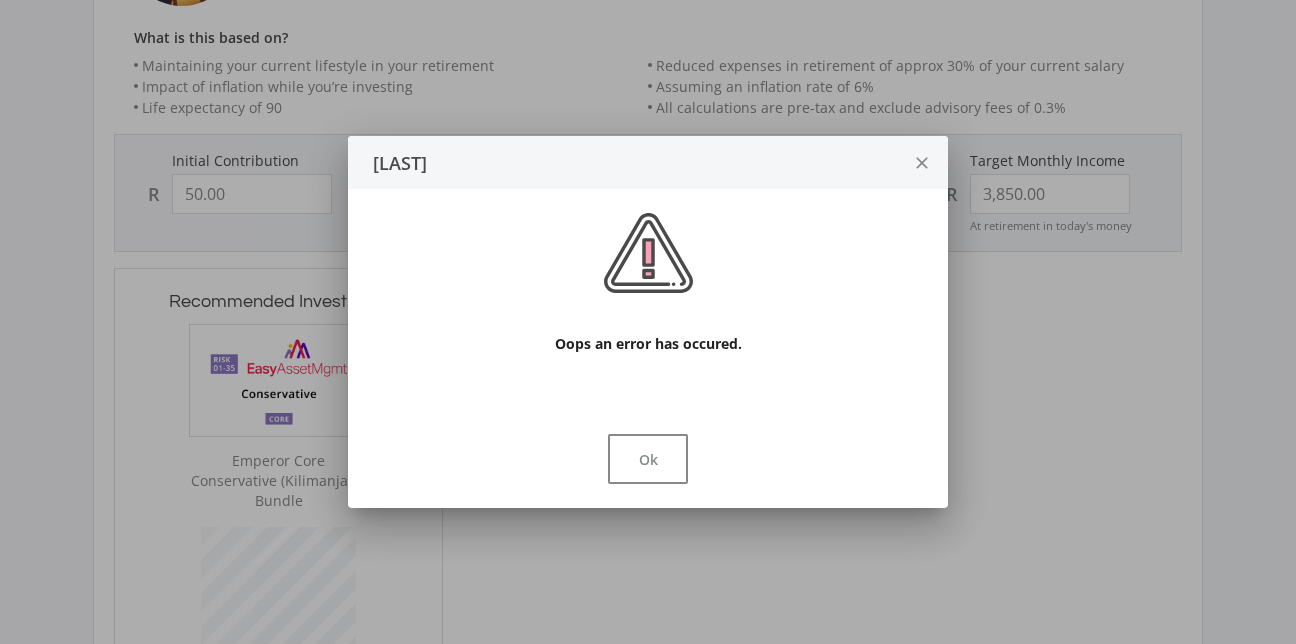 scroll, scrollTop: 0, scrollLeft: 0, axis: both 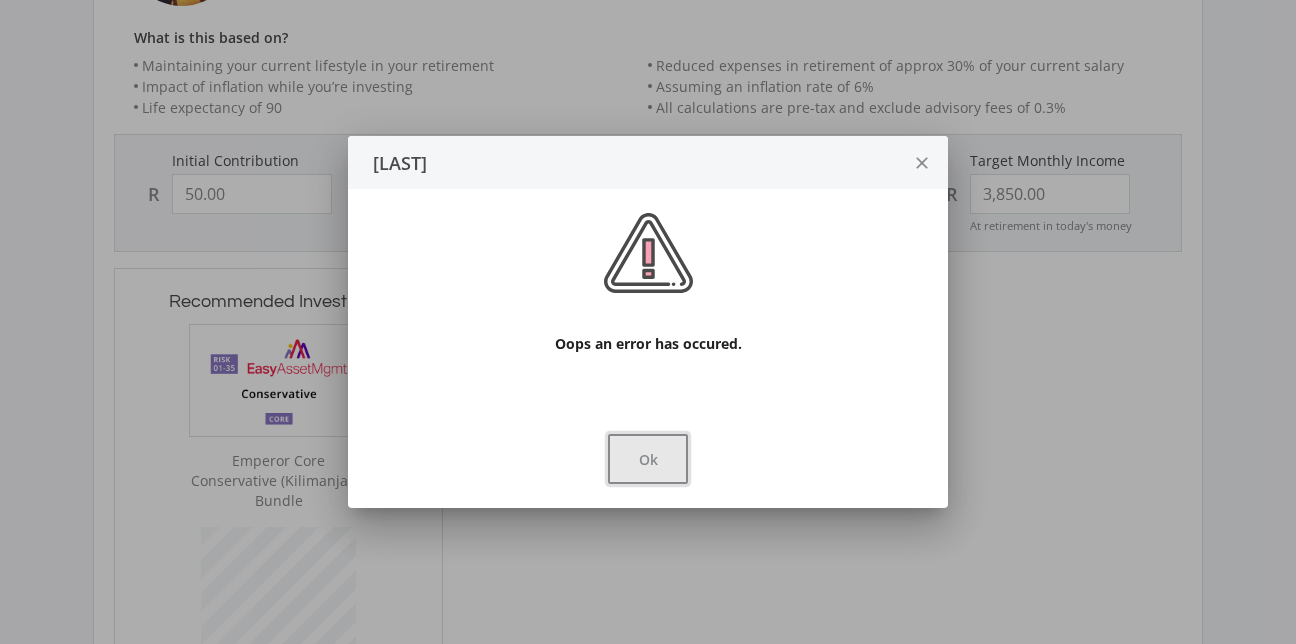 click on "Ok" at bounding box center [648, 459] 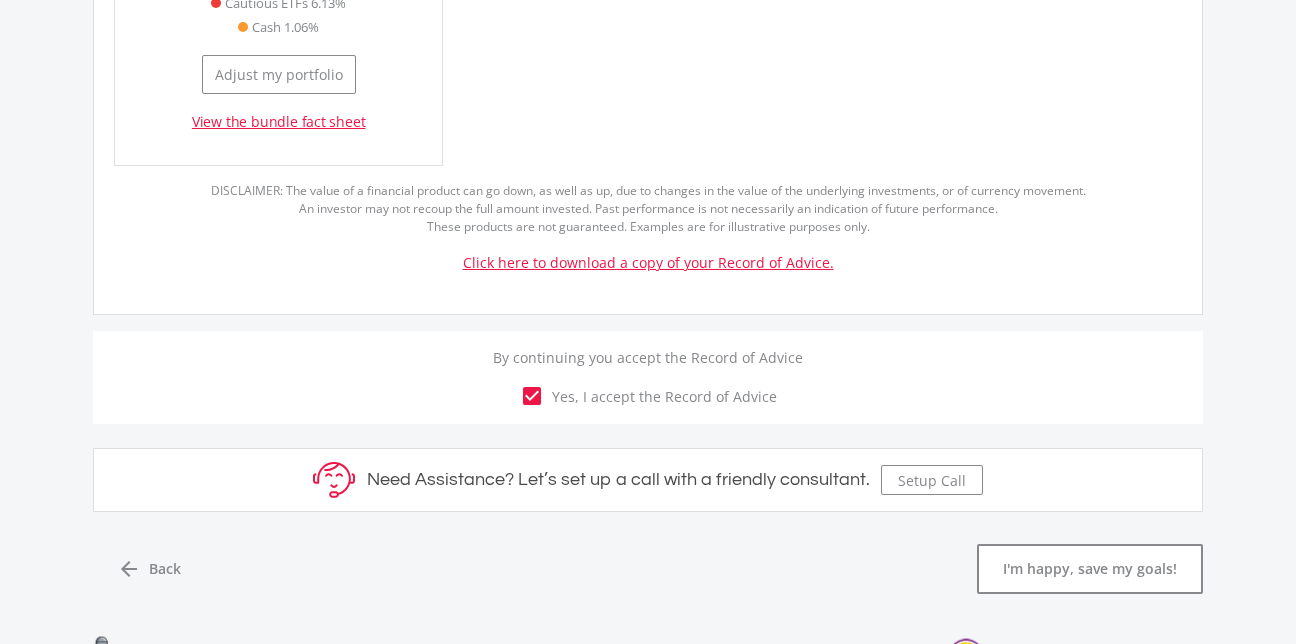 scroll, scrollTop: 2588, scrollLeft: 0, axis: vertical 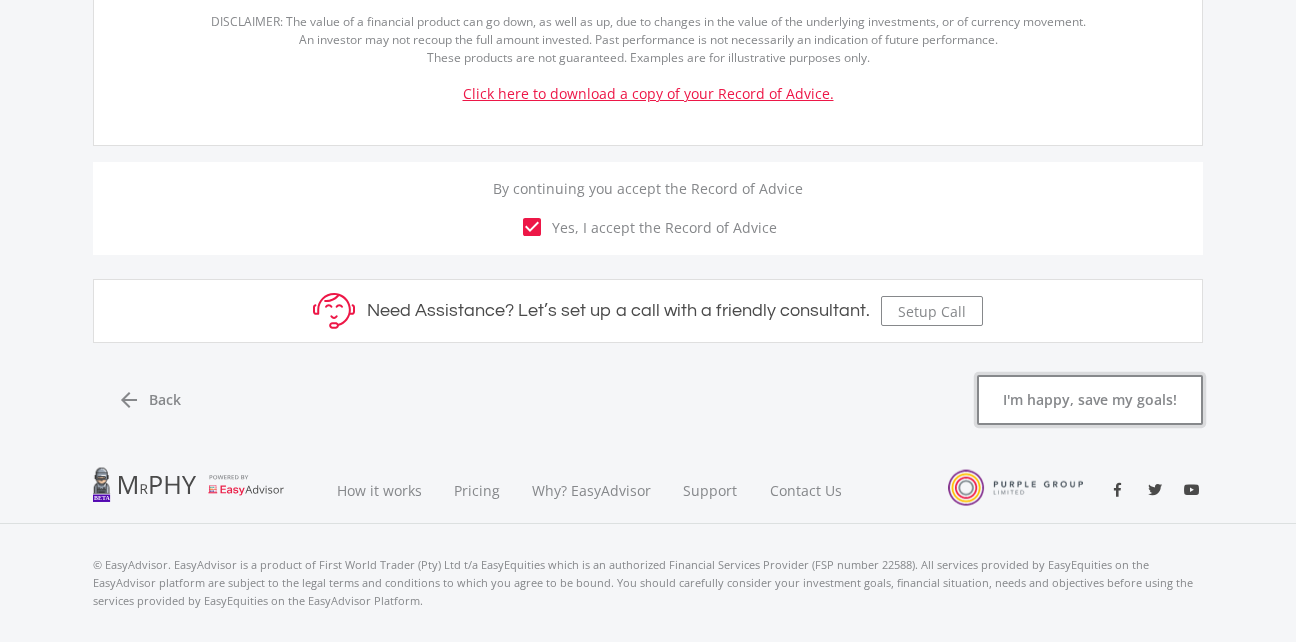 click on "I'm happy, save my goals!" 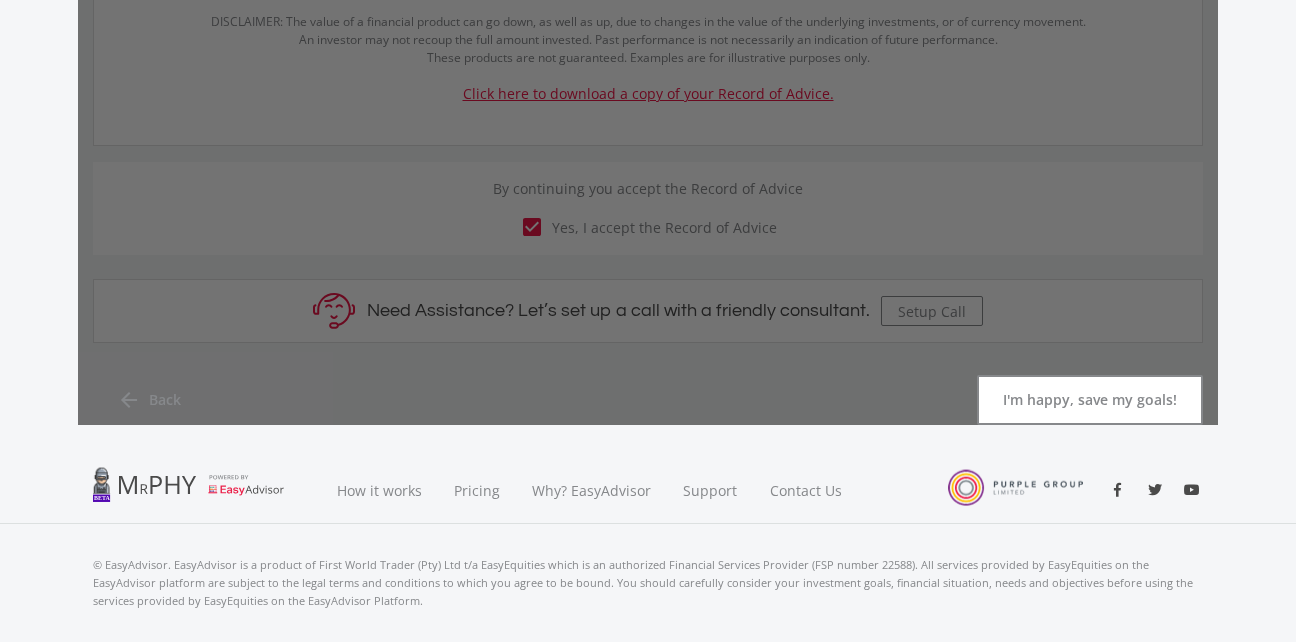 scroll, scrollTop: 0, scrollLeft: 0, axis: both 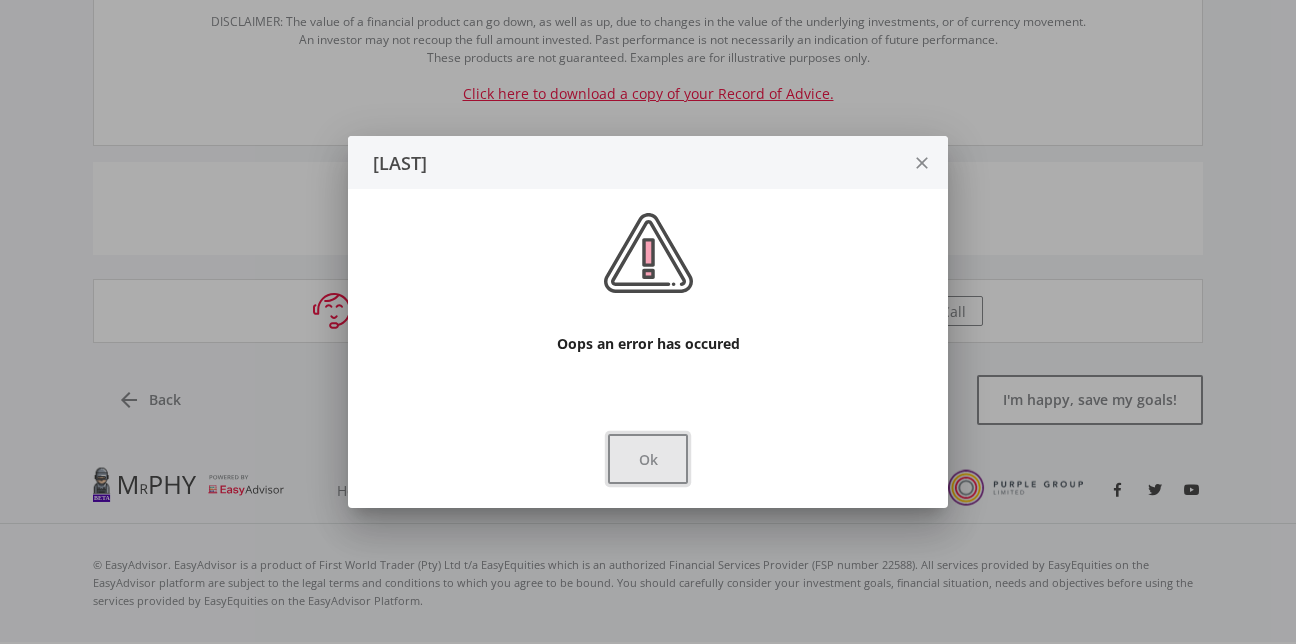 click on "Ok" at bounding box center (648, 459) 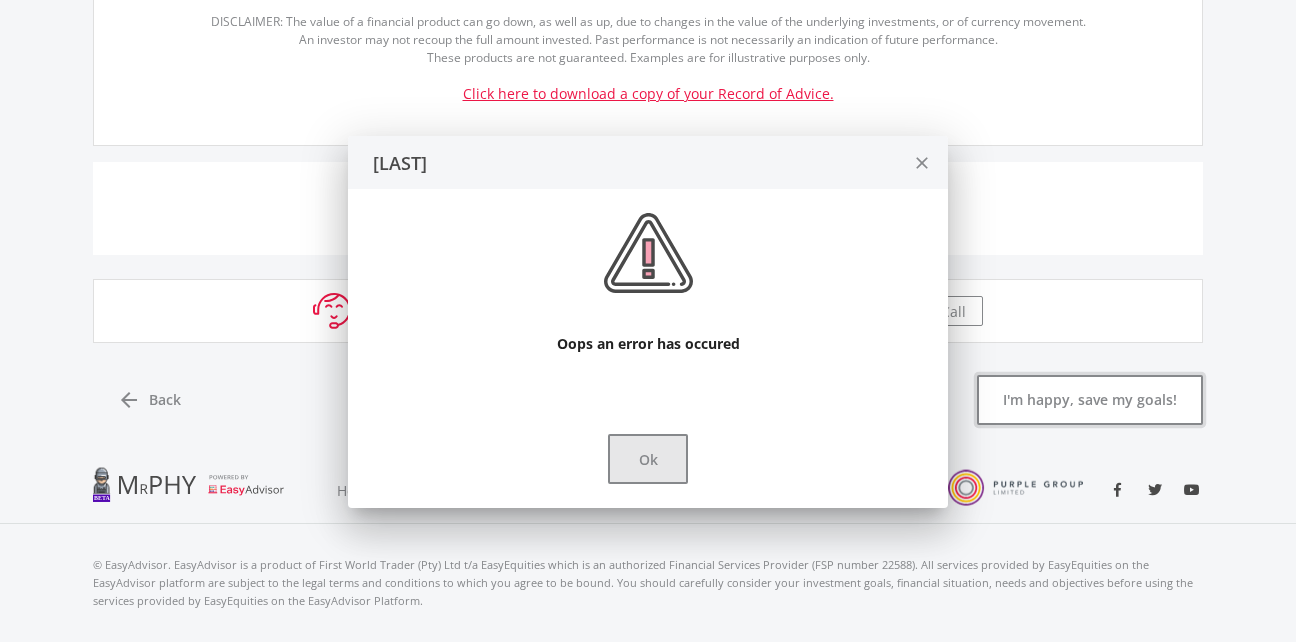 scroll, scrollTop: 2588, scrollLeft: 0, axis: vertical 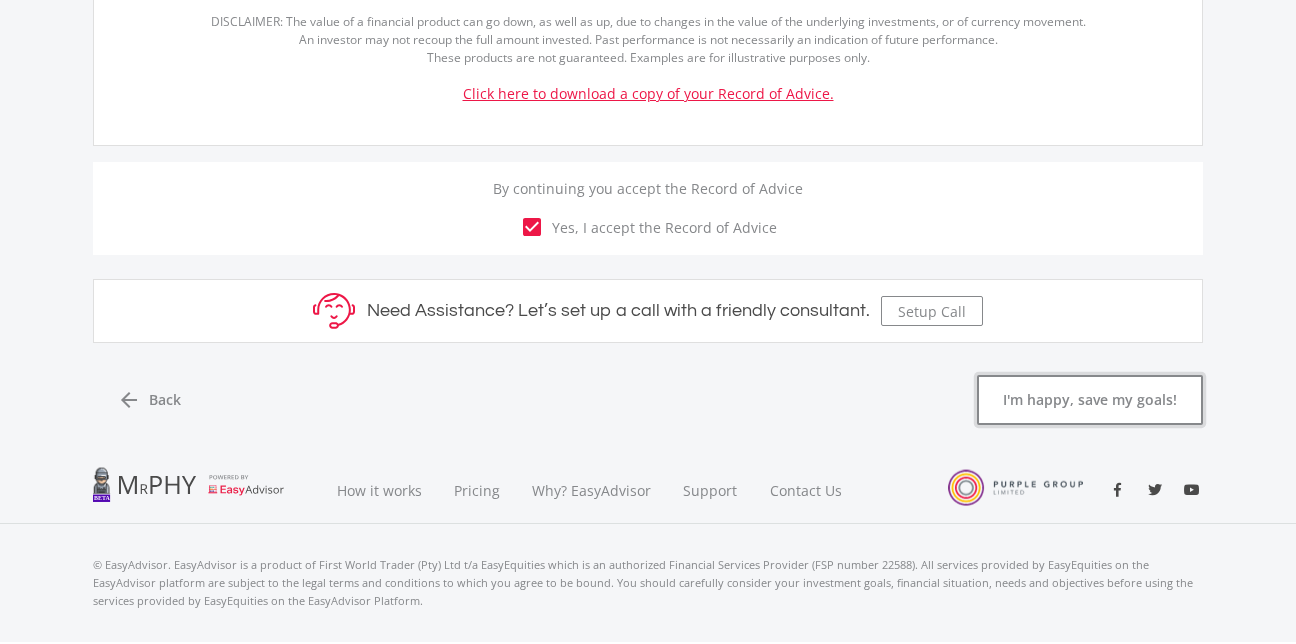 click on "I'm happy, save my goals!" 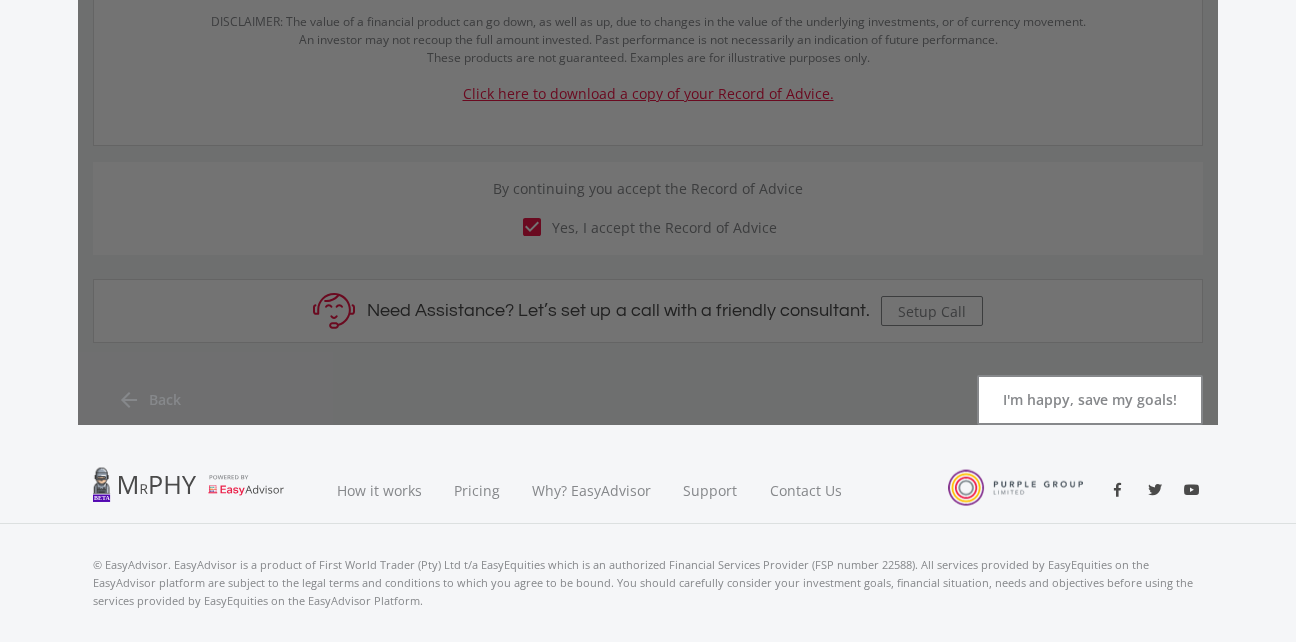scroll, scrollTop: 0, scrollLeft: 0, axis: both 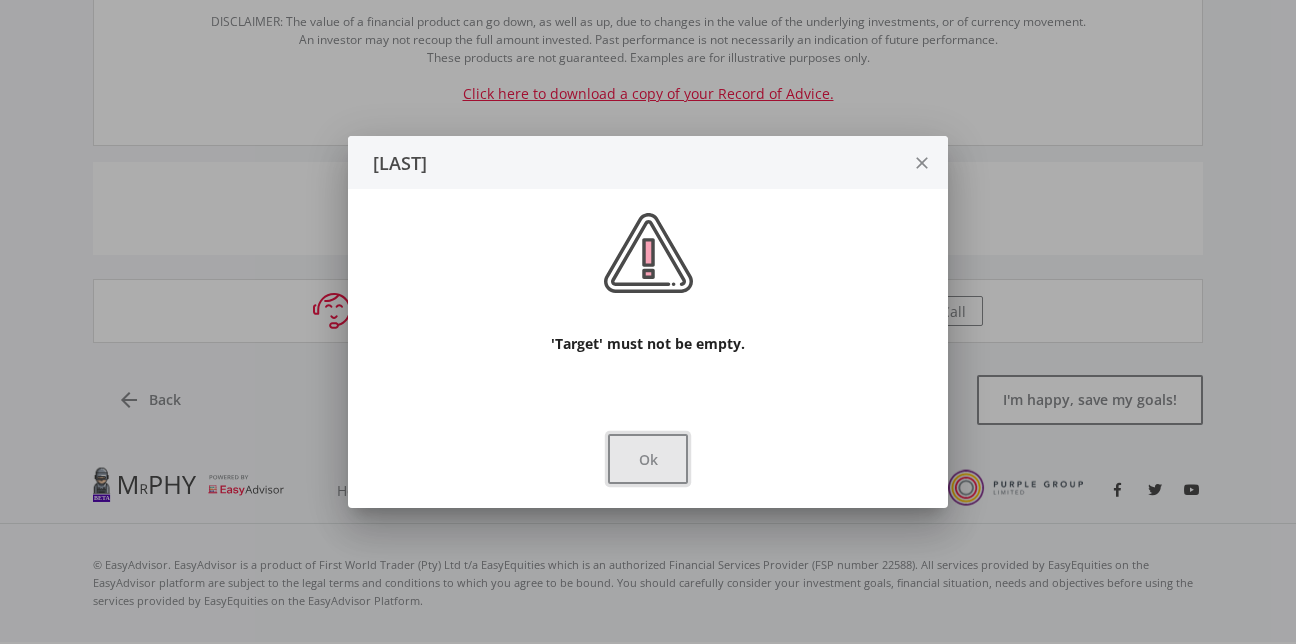 click on "Ok" at bounding box center (648, 459) 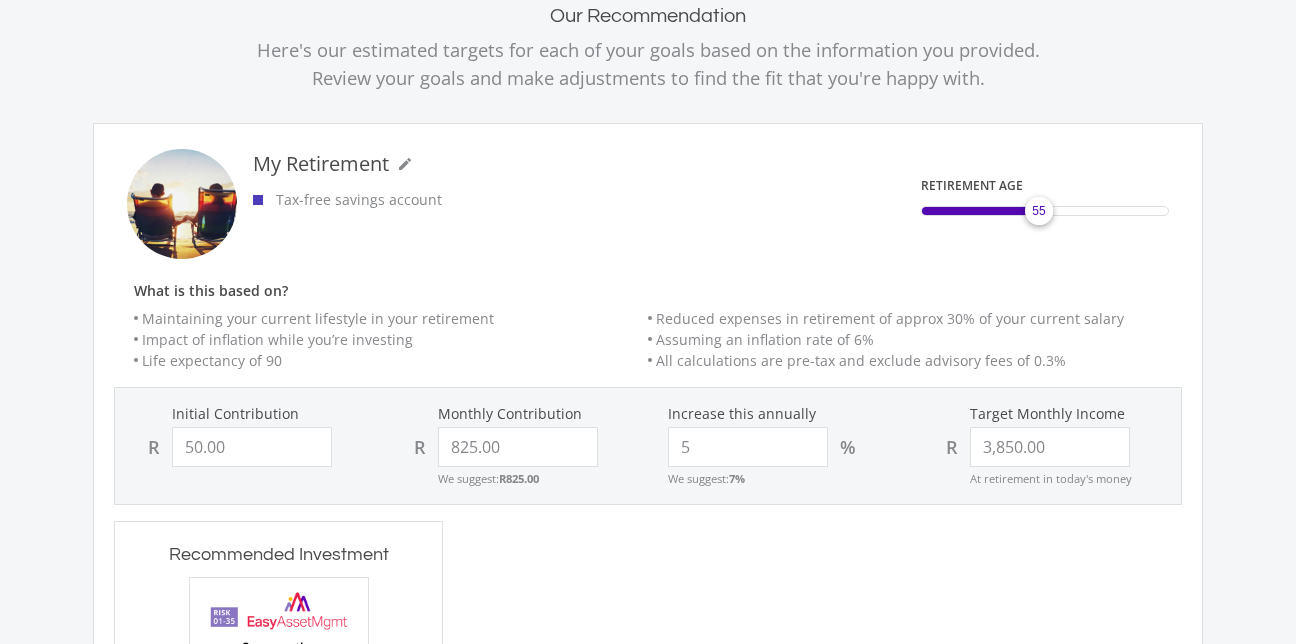 scroll, scrollTop: 0, scrollLeft: 0, axis: both 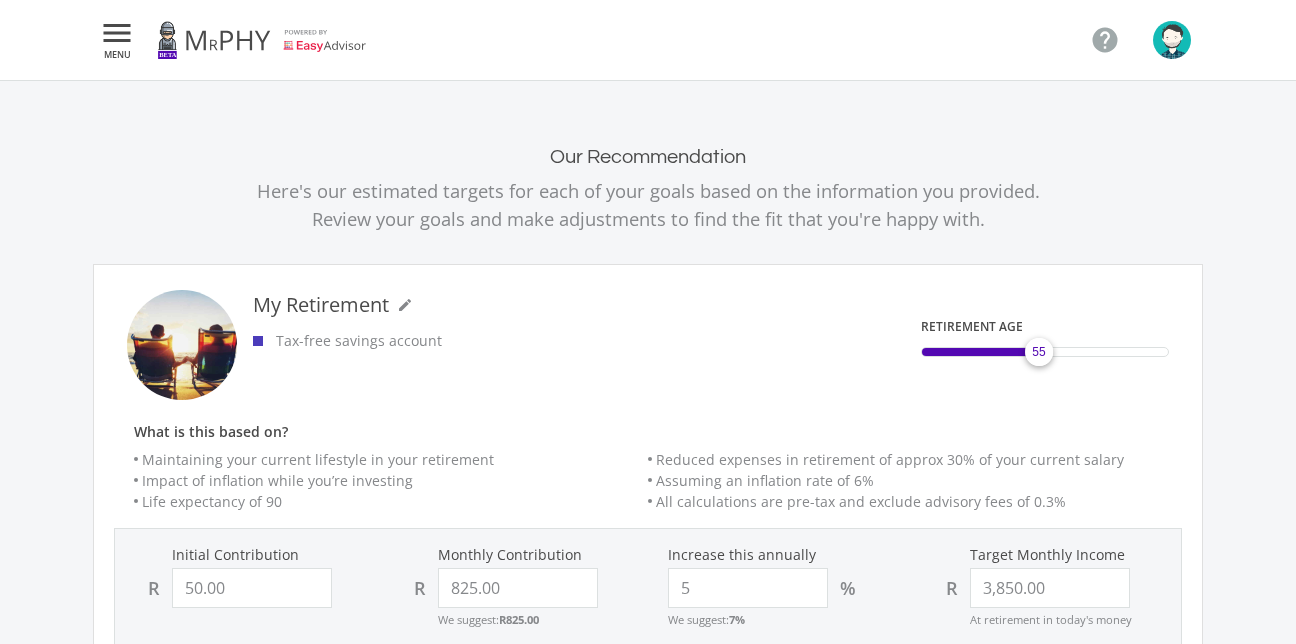 click on "
MENU
" 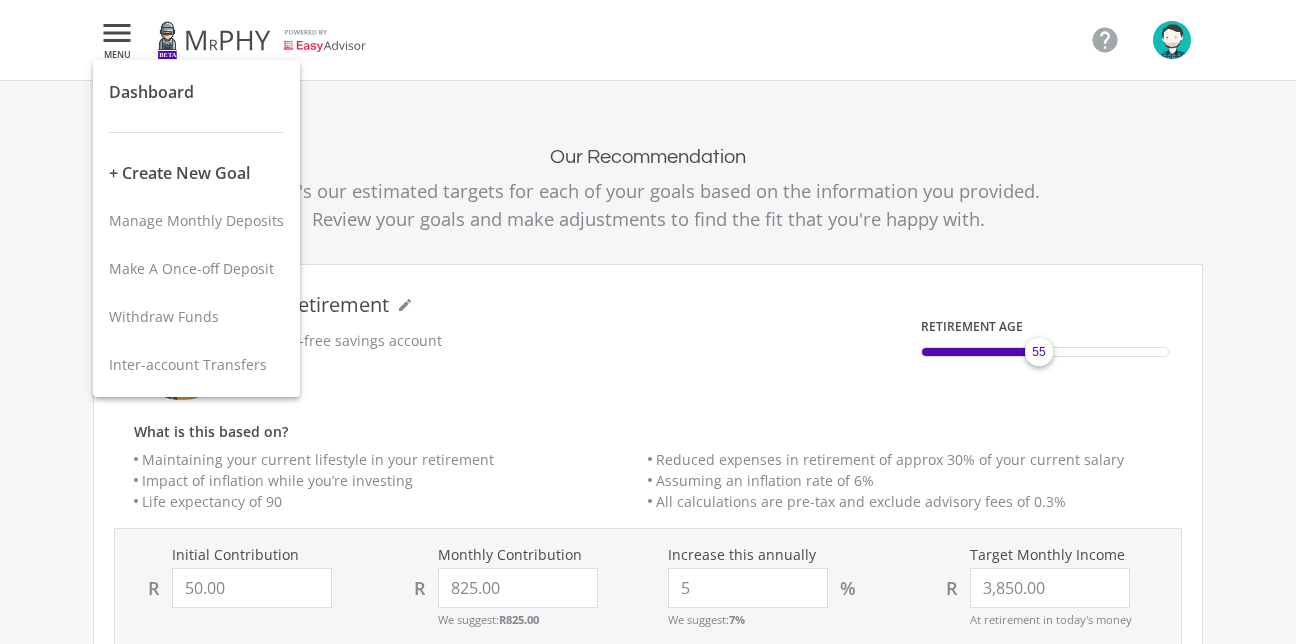 click at bounding box center (648, 322) 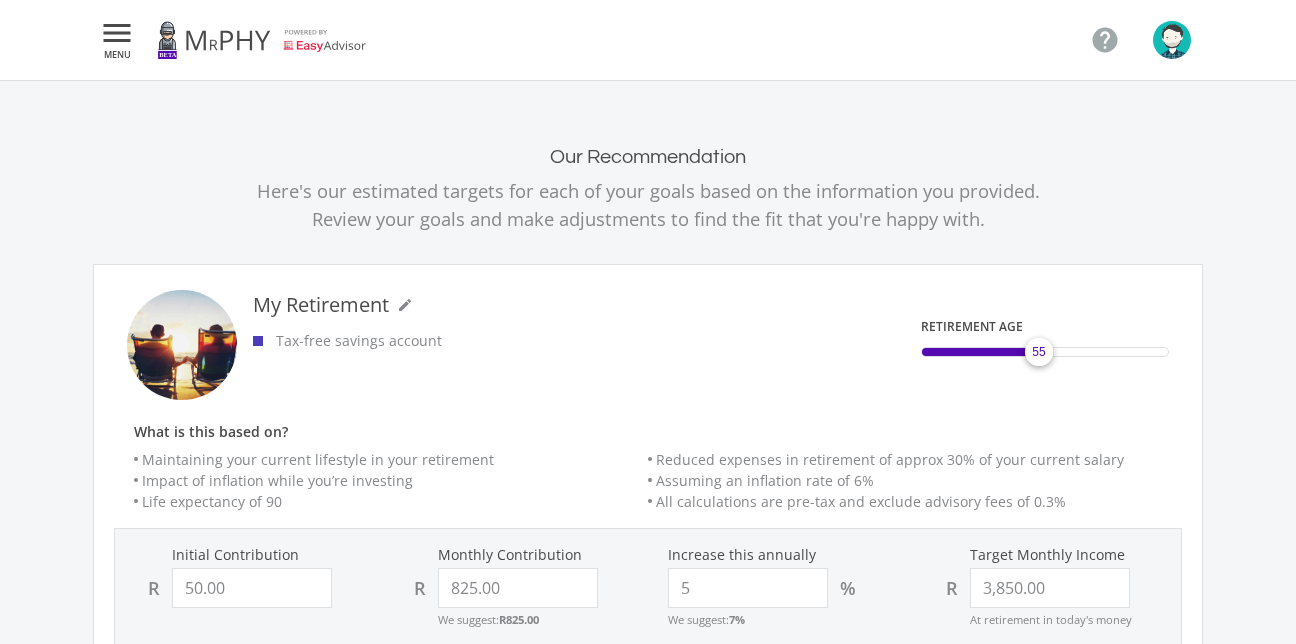 click 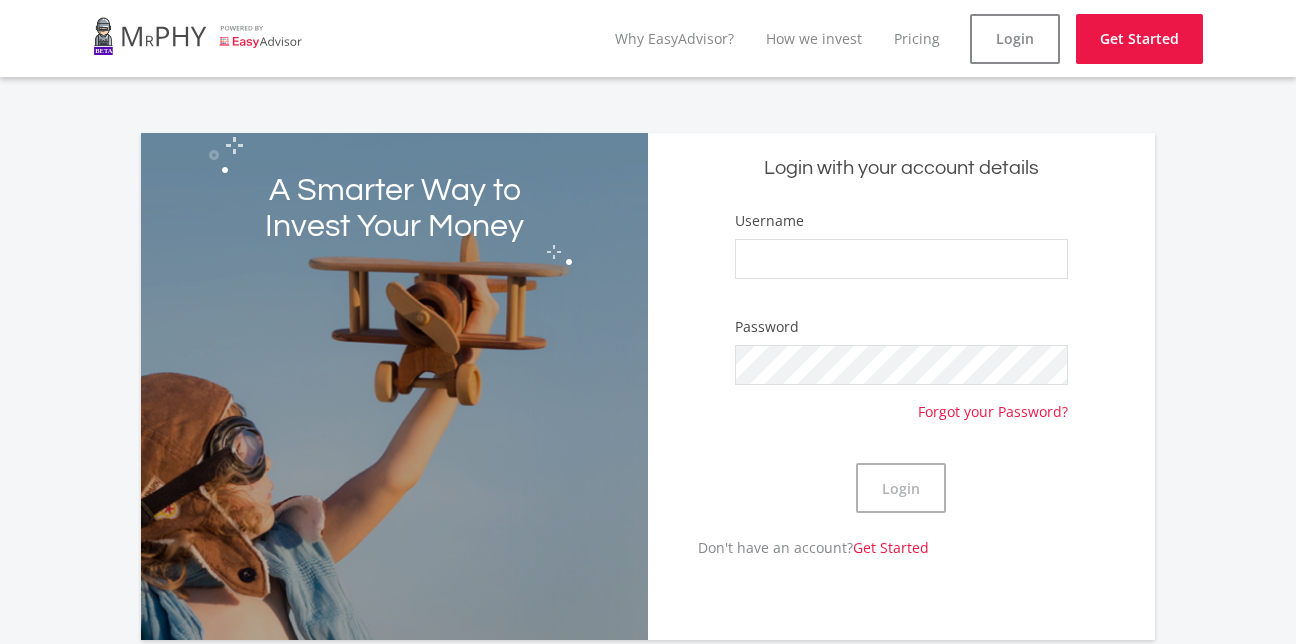 scroll, scrollTop: 0, scrollLeft: 0, axis: both 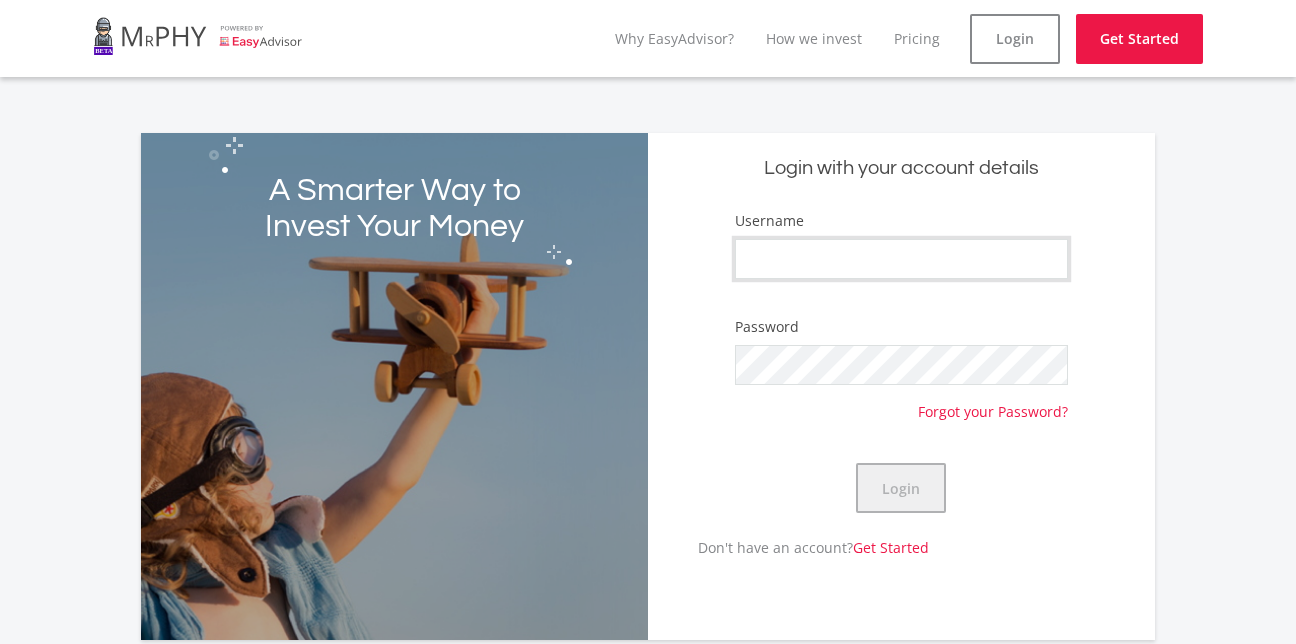 type on "[NAME]" 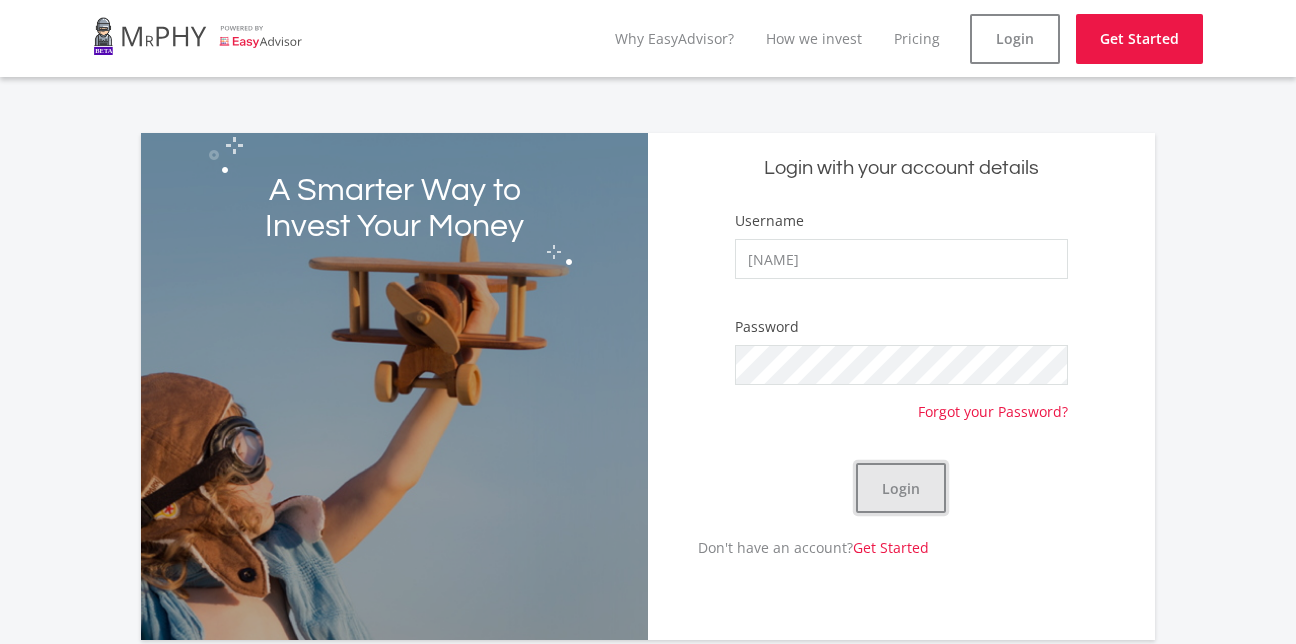 click on "Login" 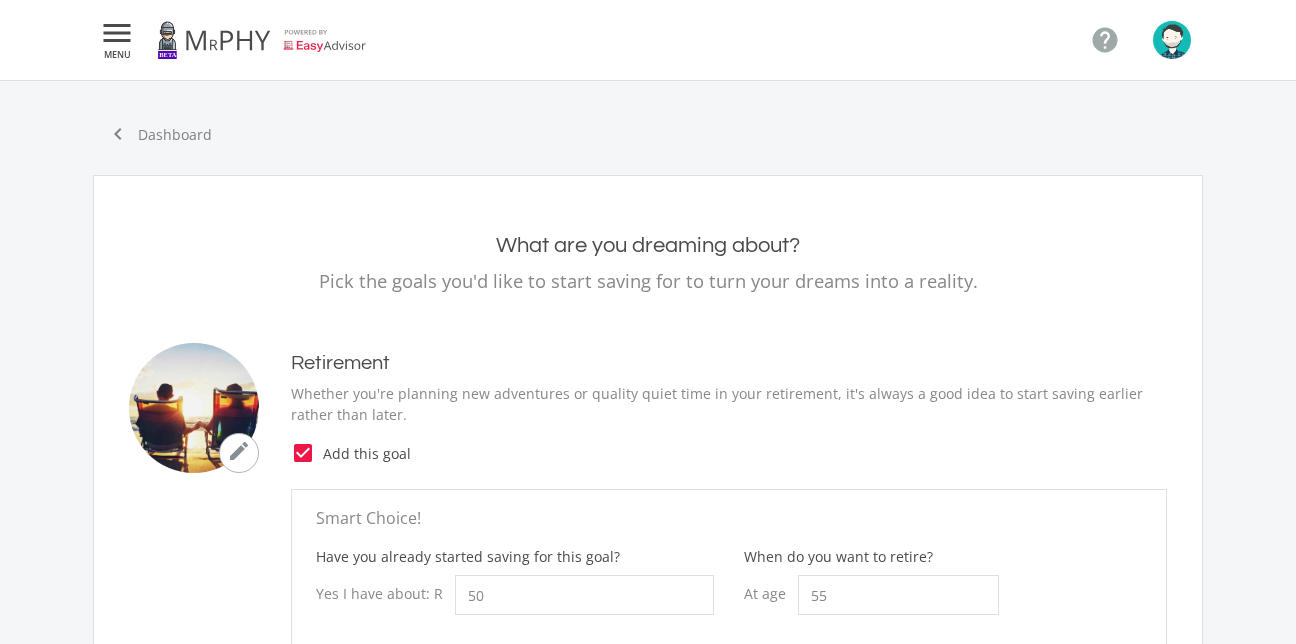 type on "50.00" 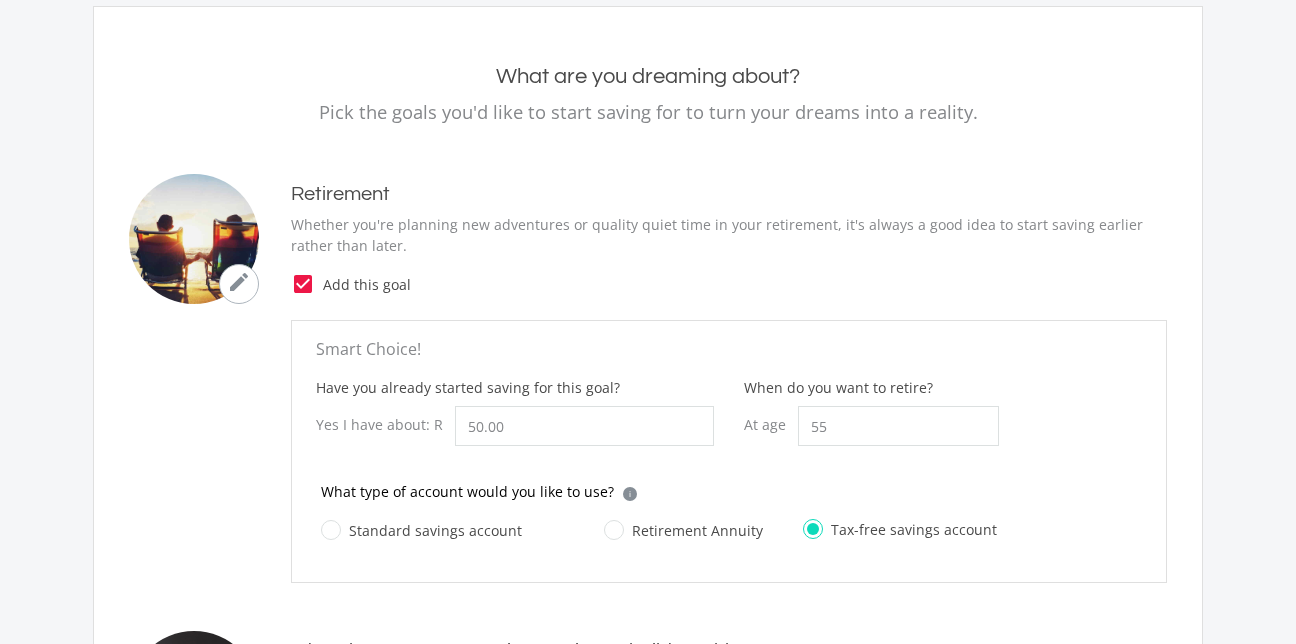 scroll, scrollTop: 168, scrollLeft: 0, axis: vertical 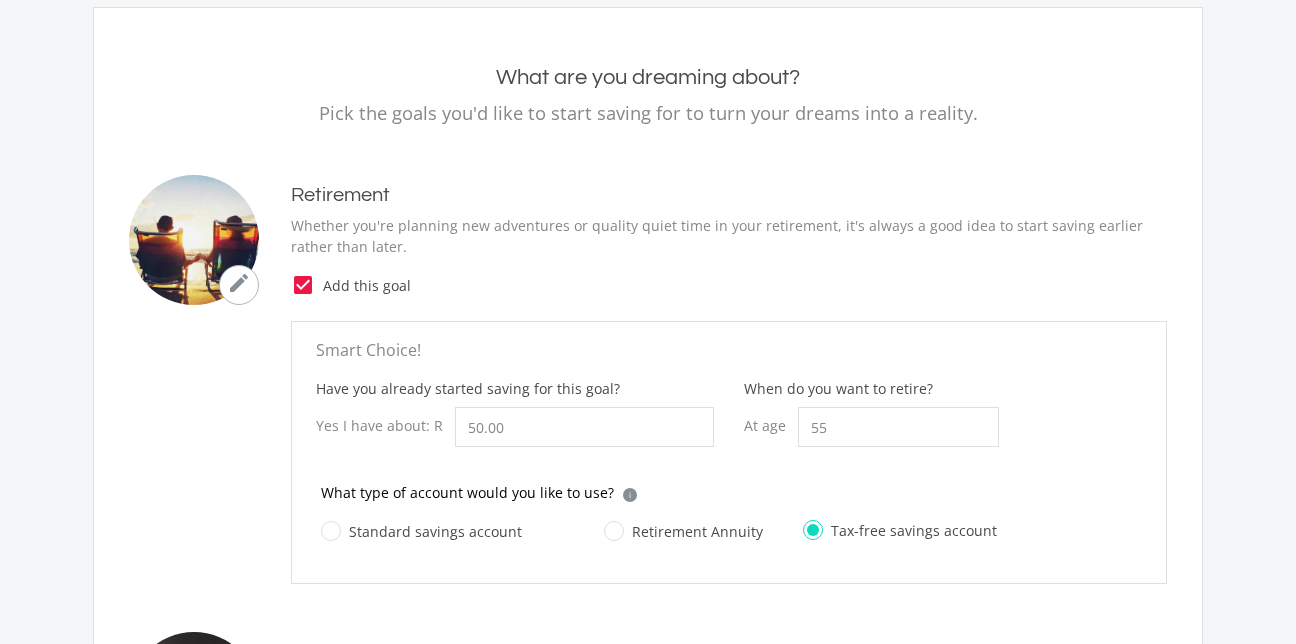 click on "check_box" 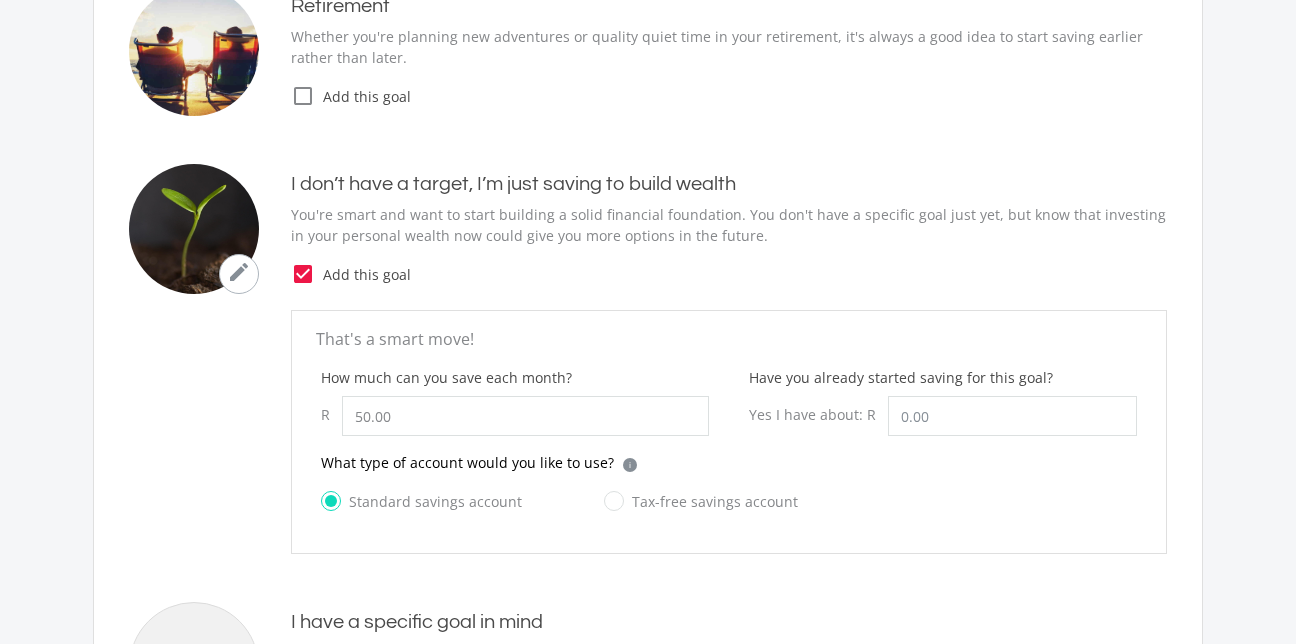 scroll, scrollTop: 361, scrollLeft: 0, axis: vertical 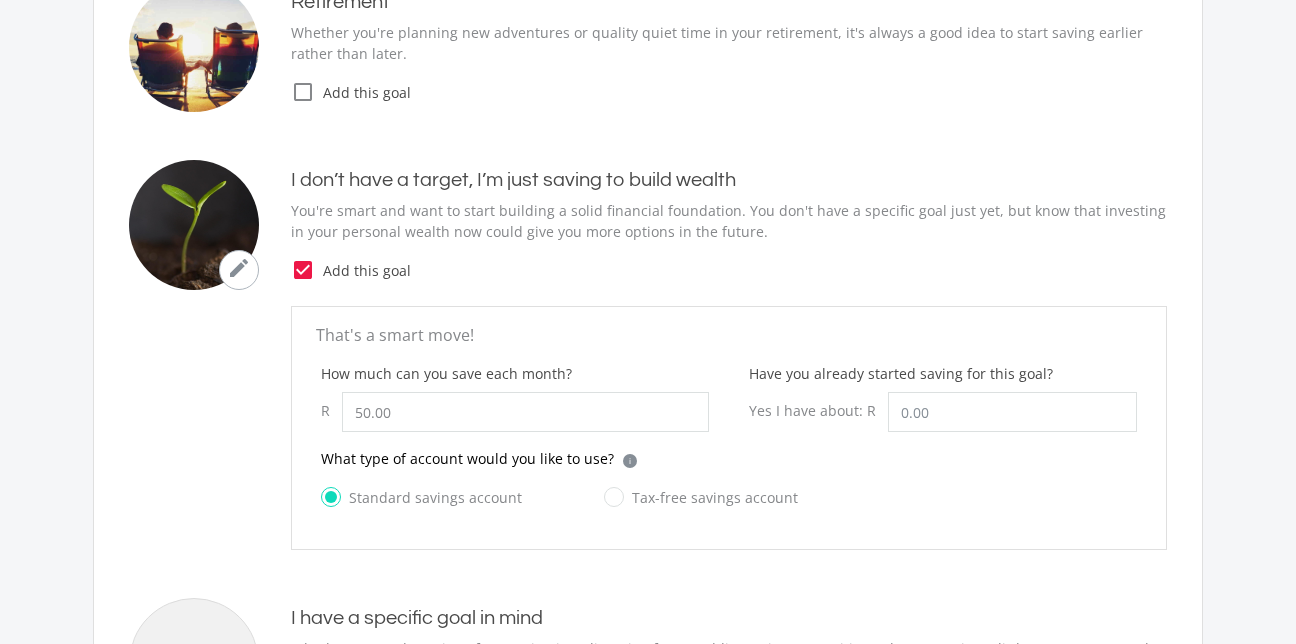 click on "Tax-free savings account" 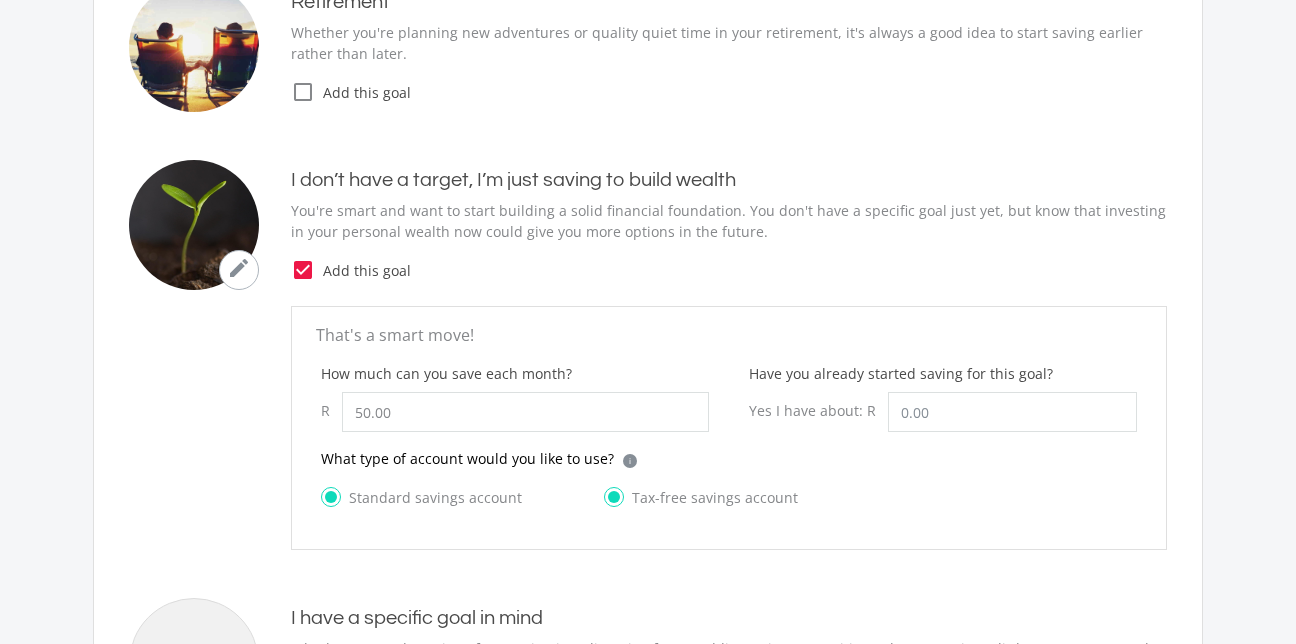 radio on "false" 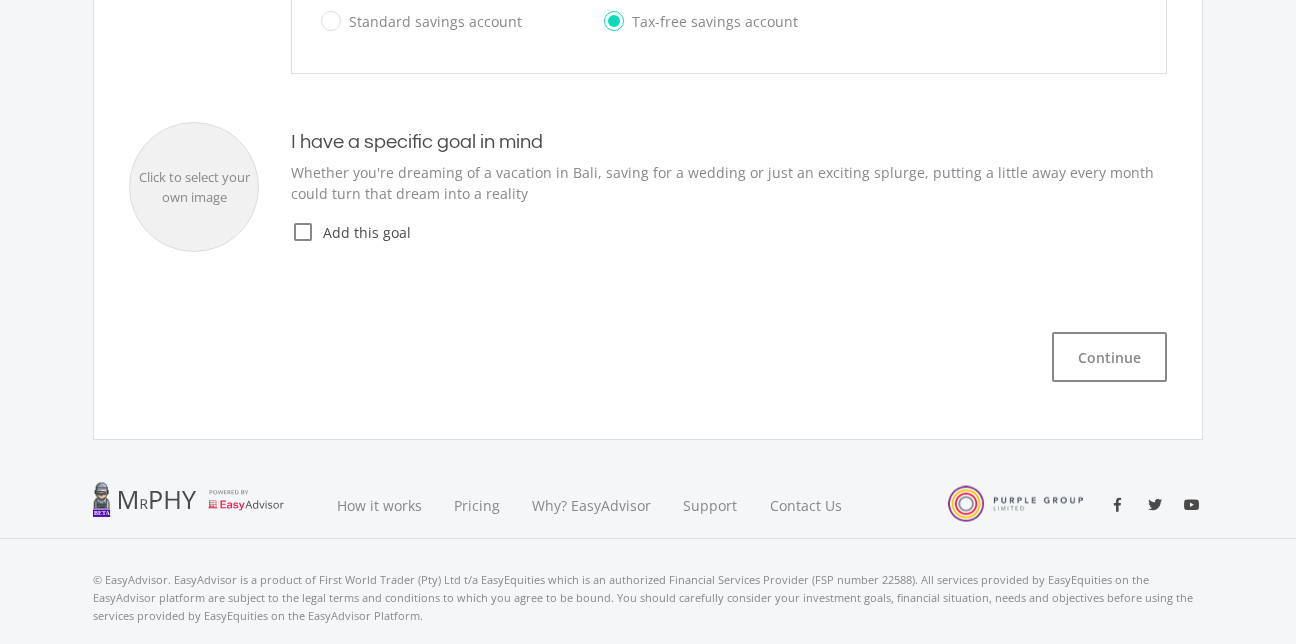 scroll, scrollTop: 840, scrollLeft: 0, axis: vertical 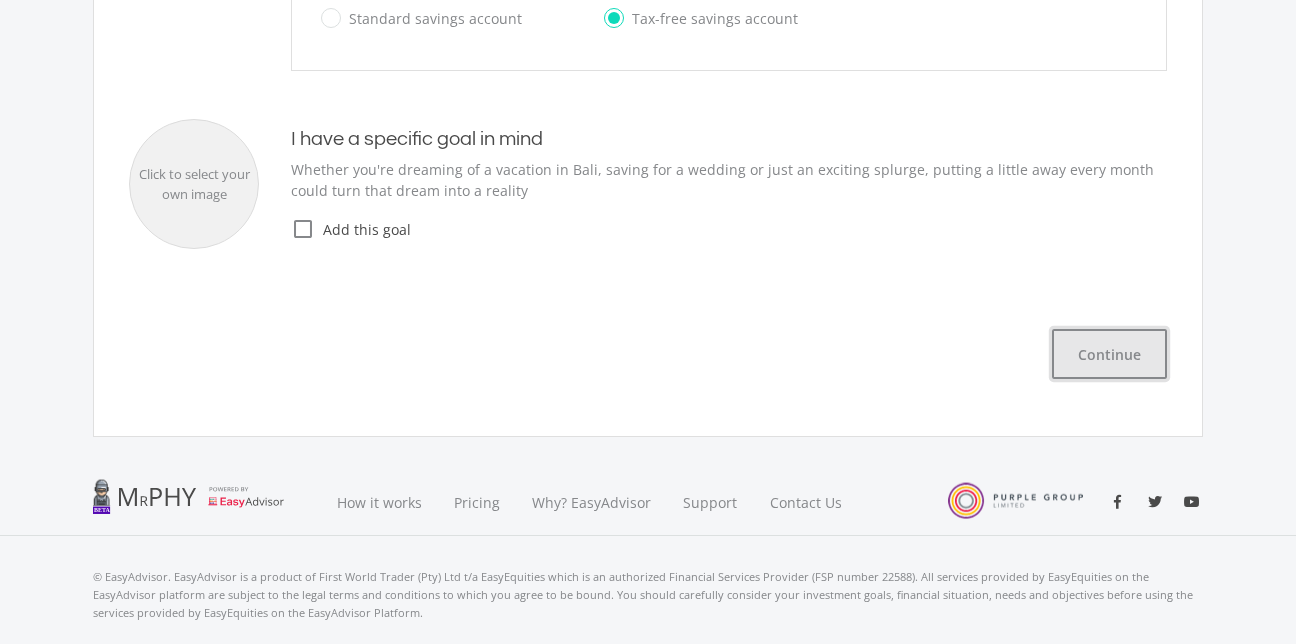 click on "Continue" 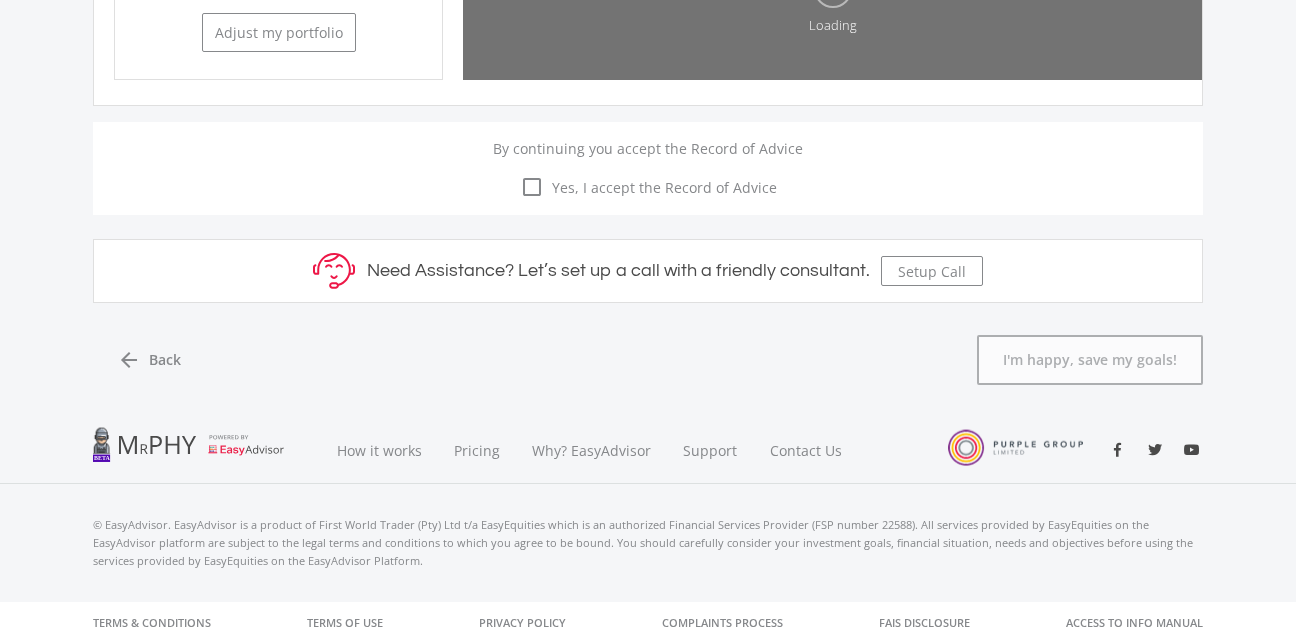 scroll, scrollTop: 1217, scrollLeft: 0, axis: vertical 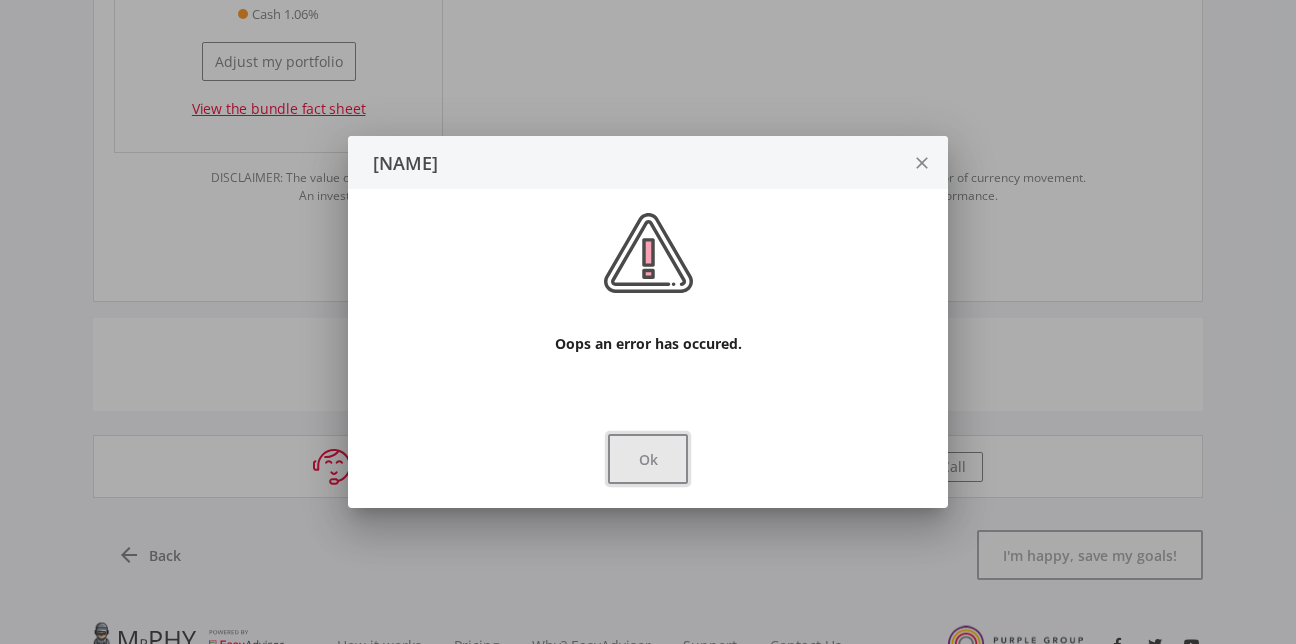 click on "Ok" at bounding box center (648, 459) 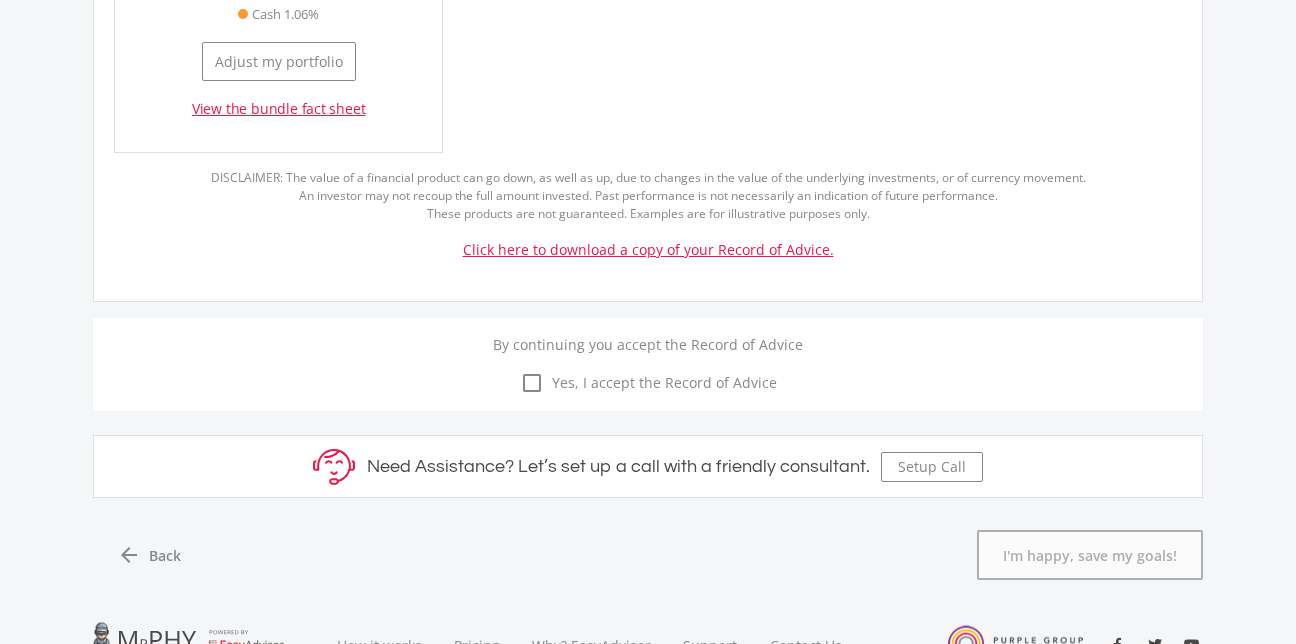scroll, scrollTop: 1154, scrollLeft: 0, axis: vertical 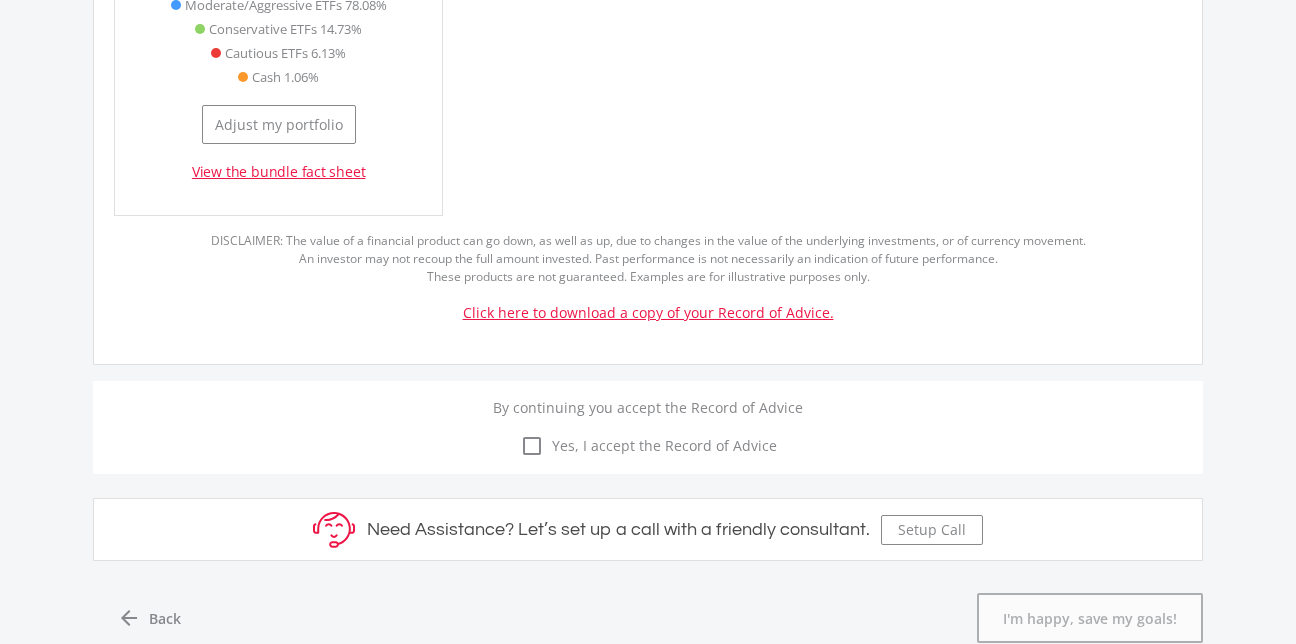 click on "check_box_outline_blank" 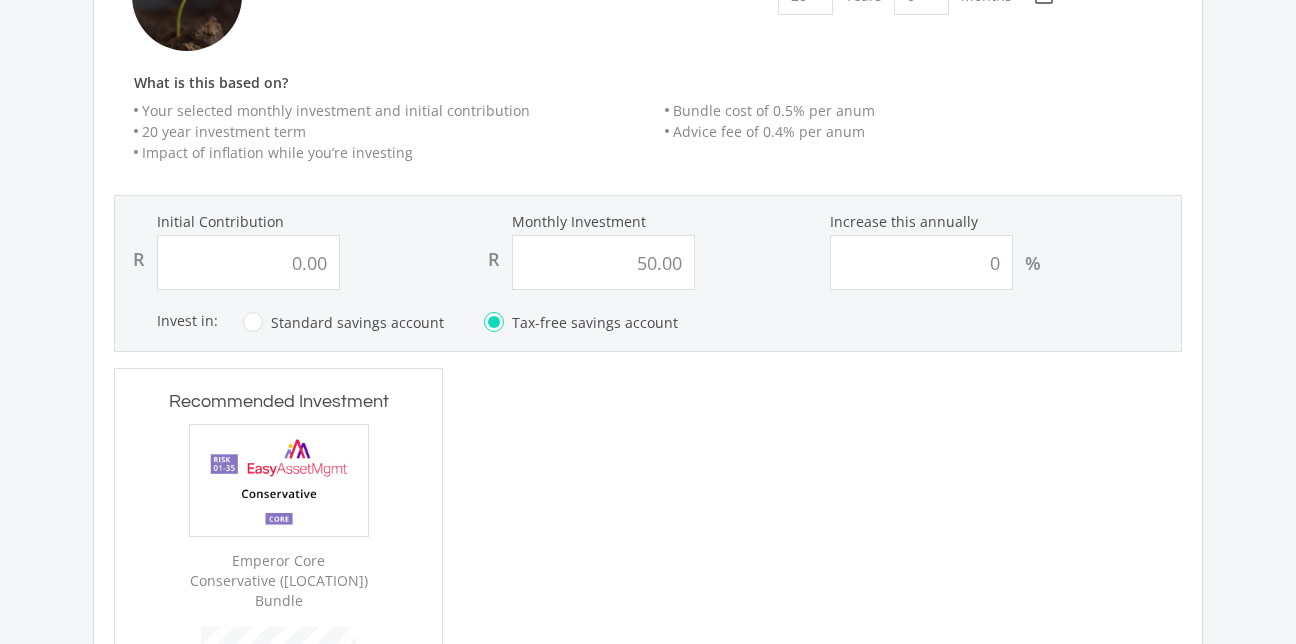 scroll, scrollTop: 348, scrollLeft: 0, axis: vertical 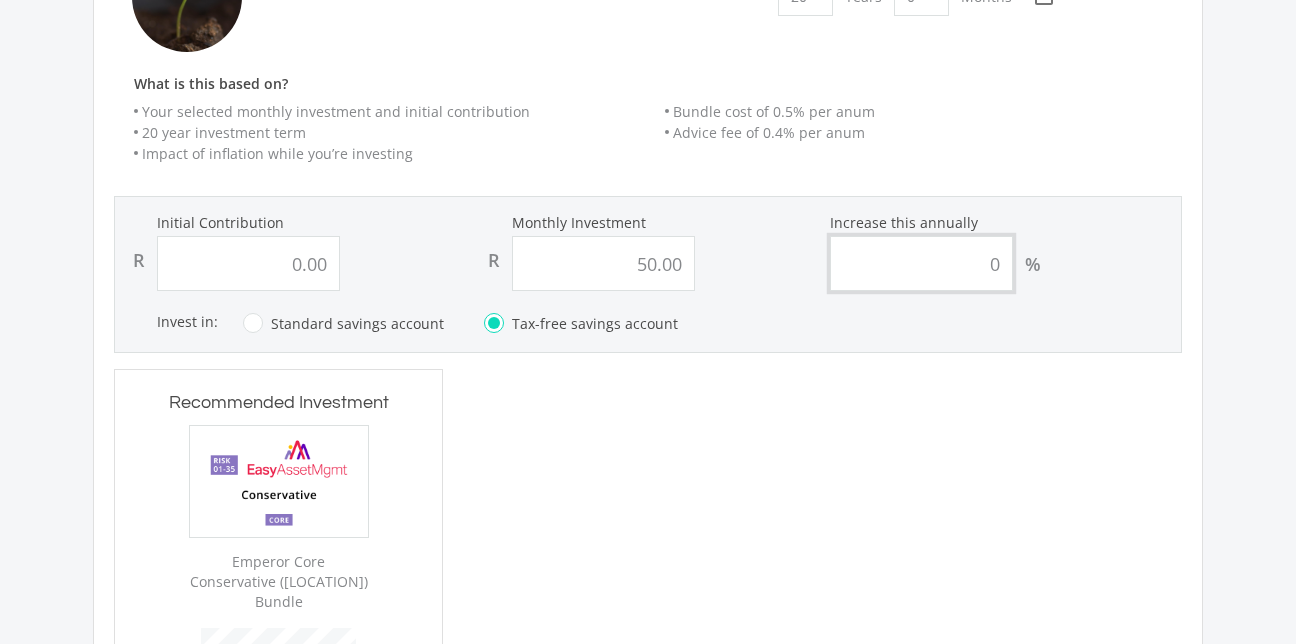 click on "0" at bounding box center (921, 263) 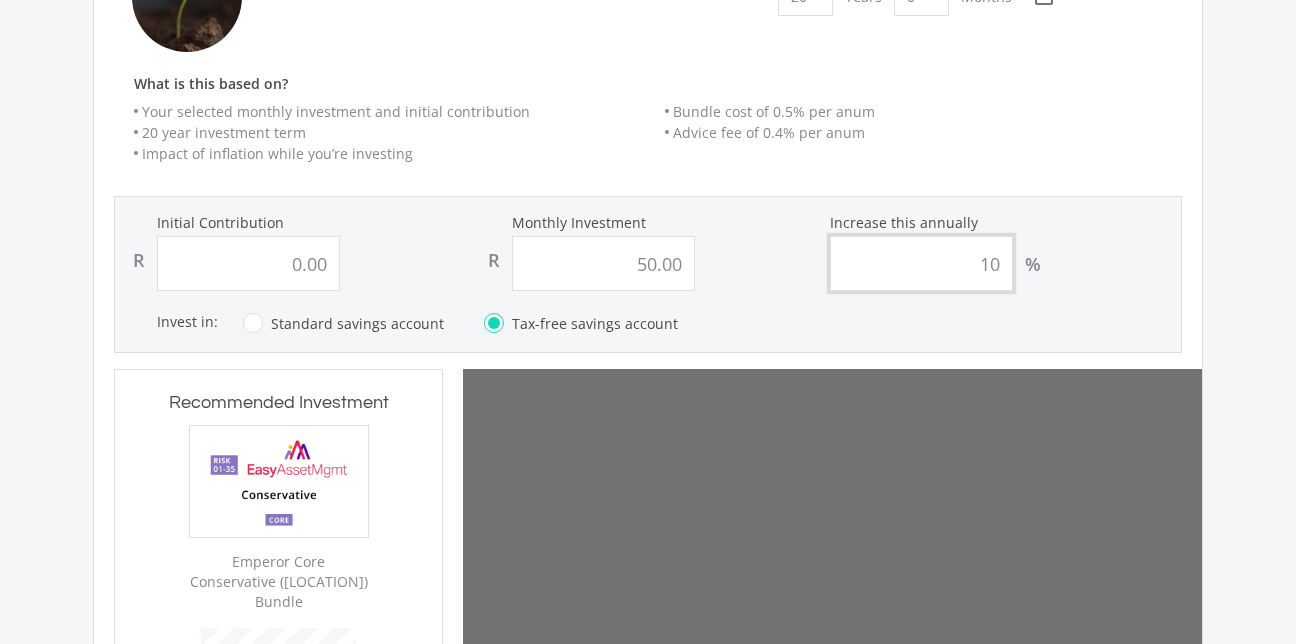 type on "10" 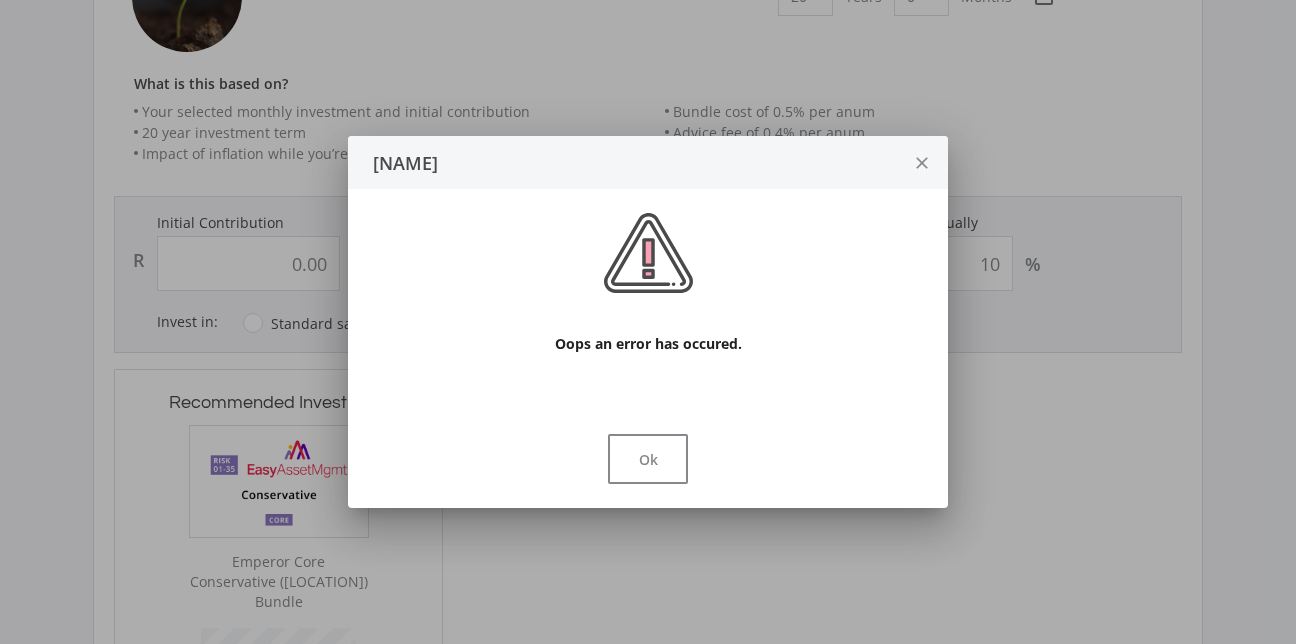 scroll, scrollTop: 0, scrollLeft: 0, axis: both 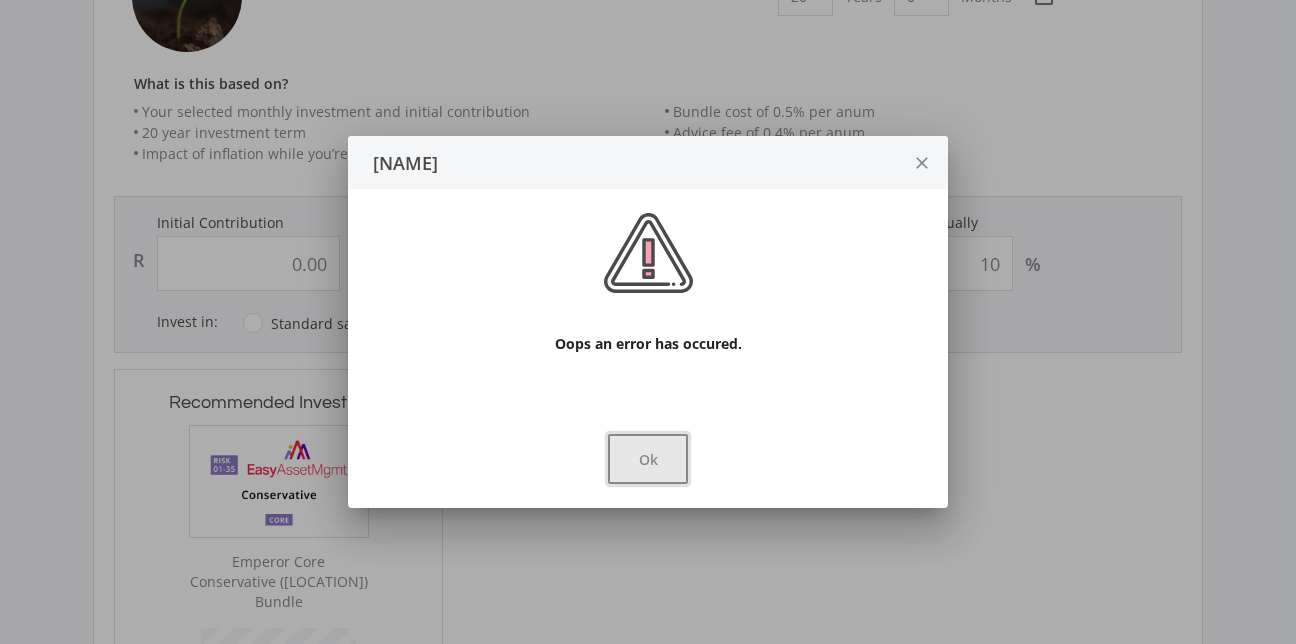 click on "Ok" at bounding box center (648, 459) 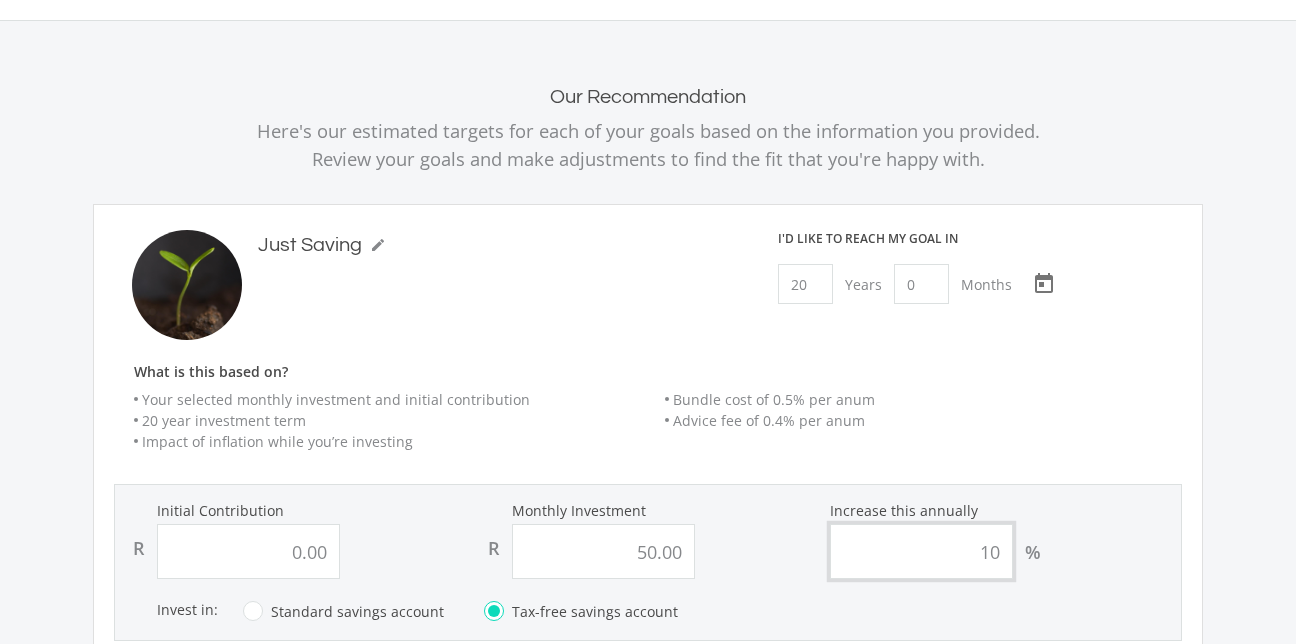 scroll, scrollTop: 56, scrollLeft: 0, axis: vertical 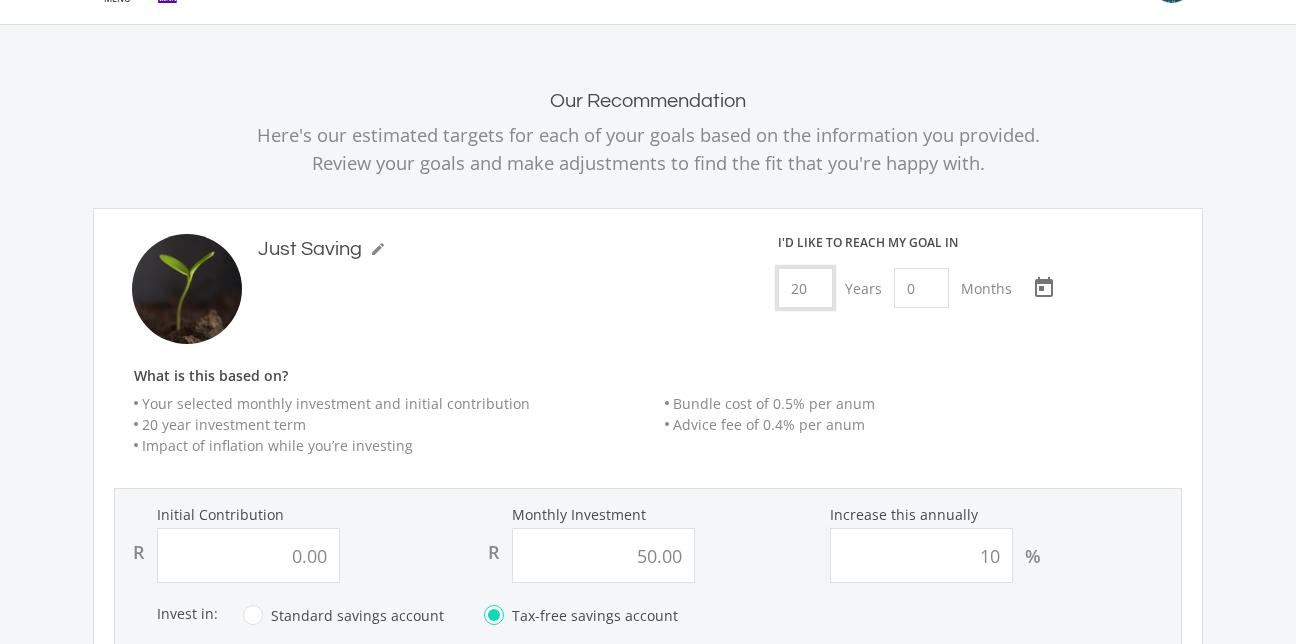 click on "20" 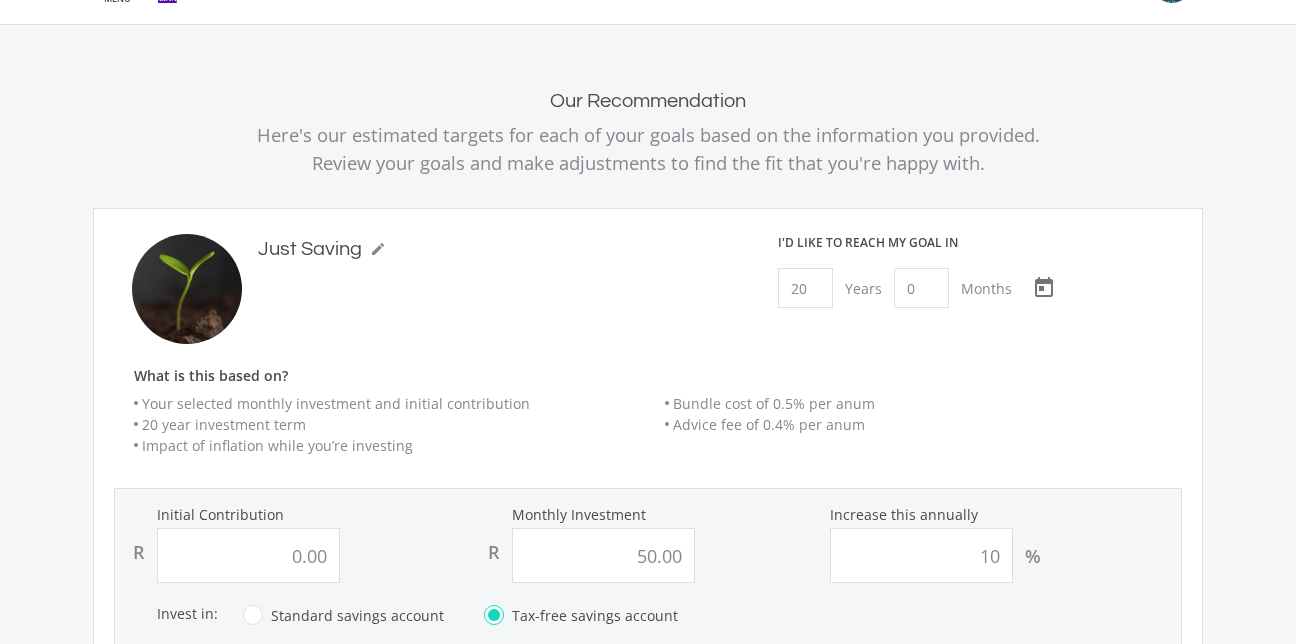 click on "Advice fee of 0.4% per anum" 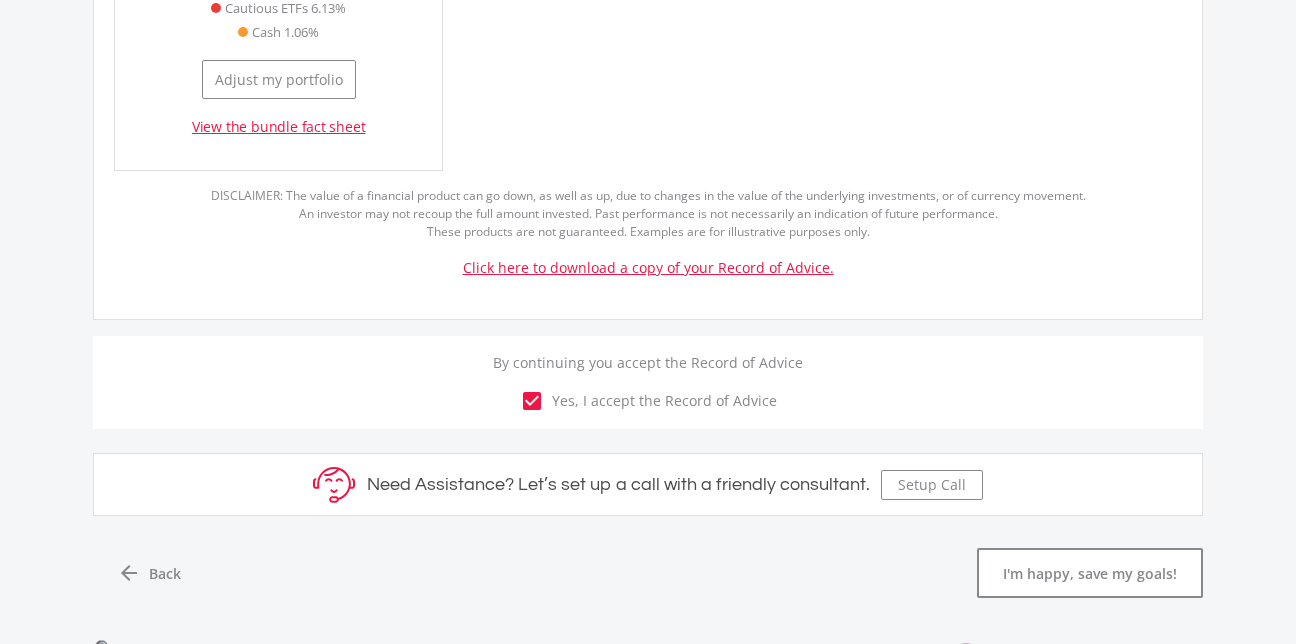 scroll, scrollTop: 1200, scrollLeft: 0, axis: vertical 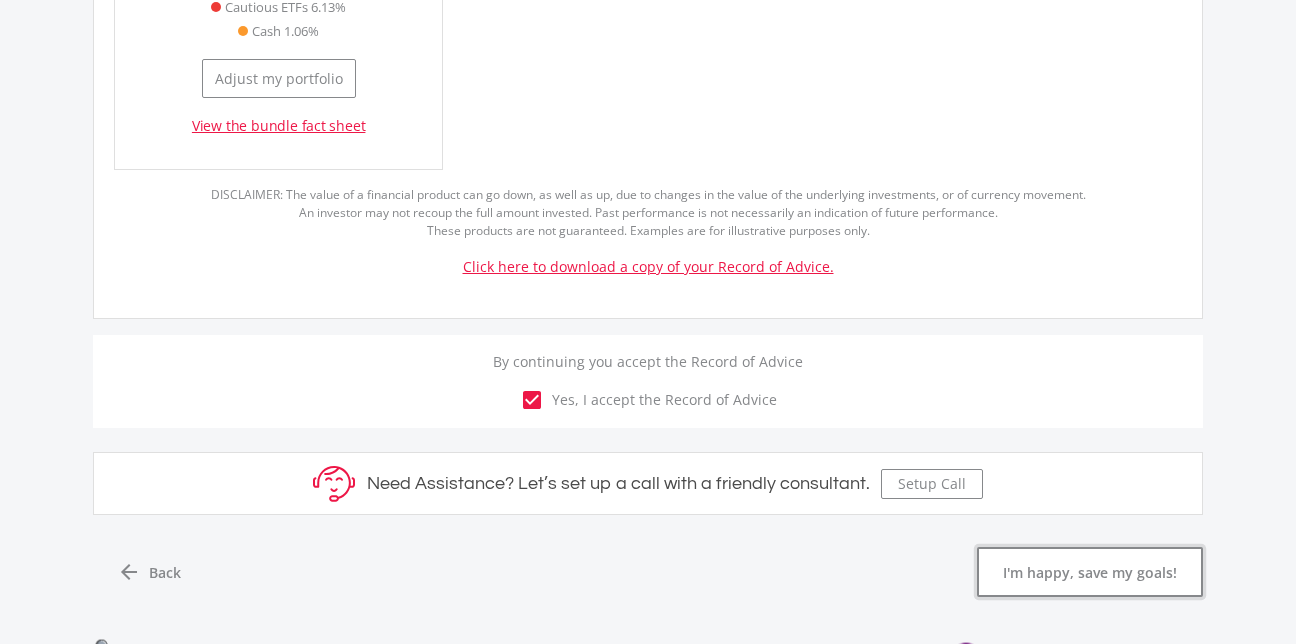 click on "I'm happy, save my goals!" 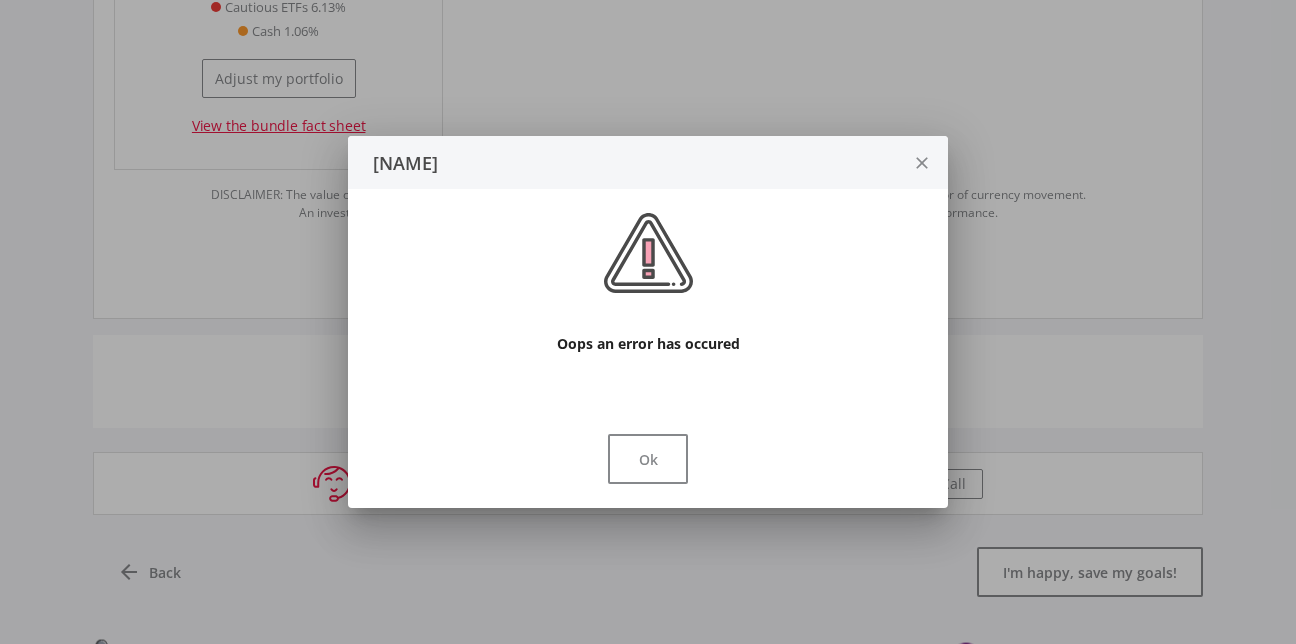 scroll, scrollTop: 0, scrollLeft: 0, axis: both 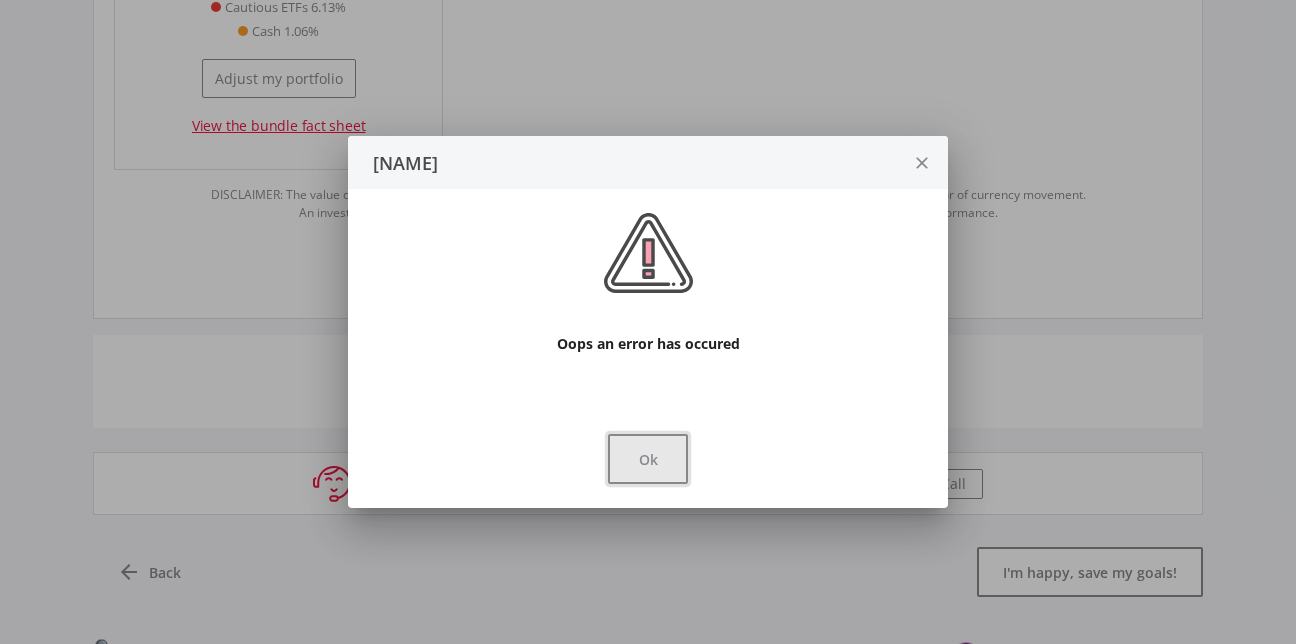 click on "Ok" at bounding box center (648, 459) 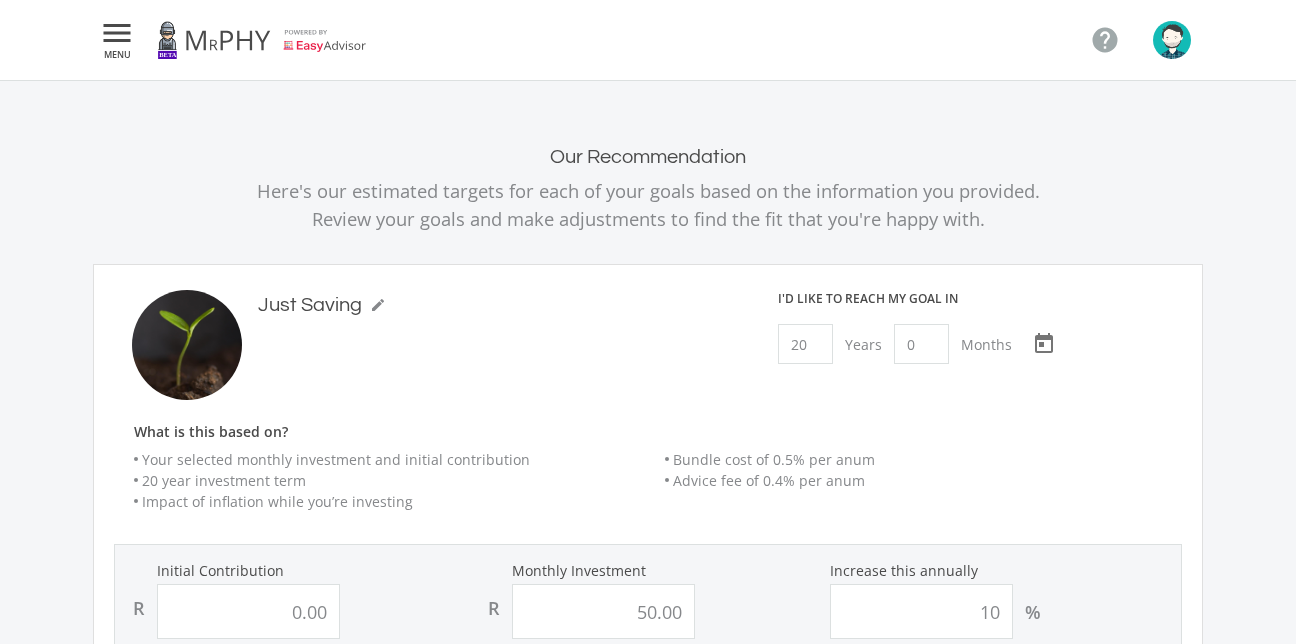 scroll, scrollTop: 1200, scrollLeft: 0, axis: vertical 